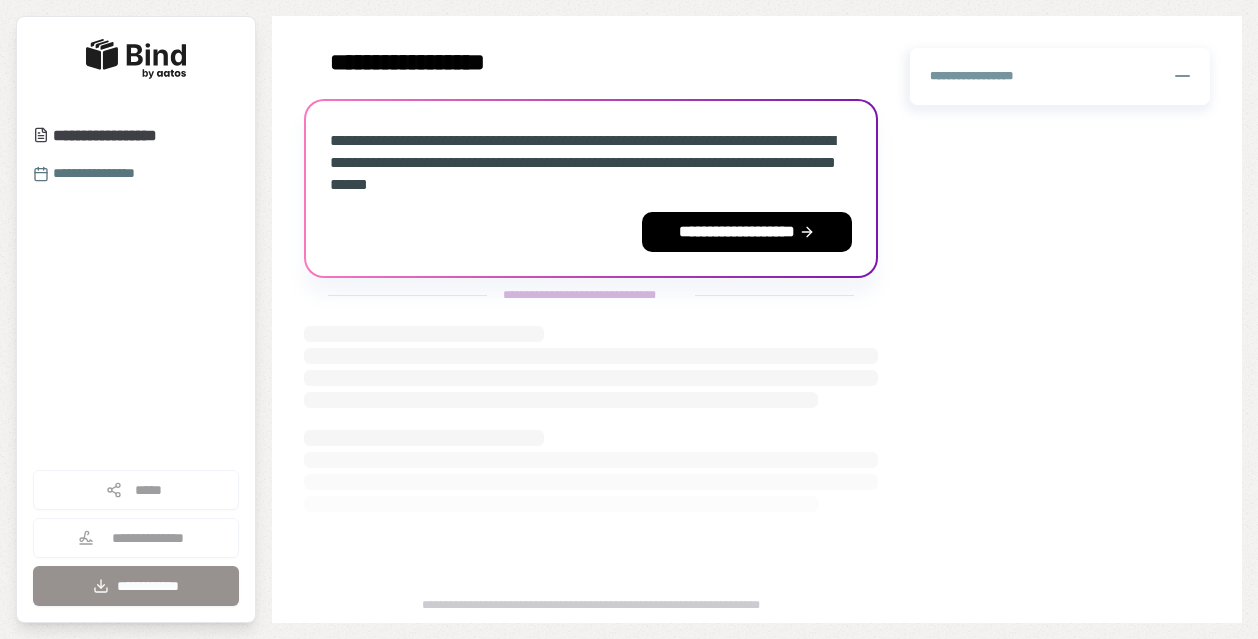 scroll, scrollTop: 0, scrollLeft: 0, axis: both 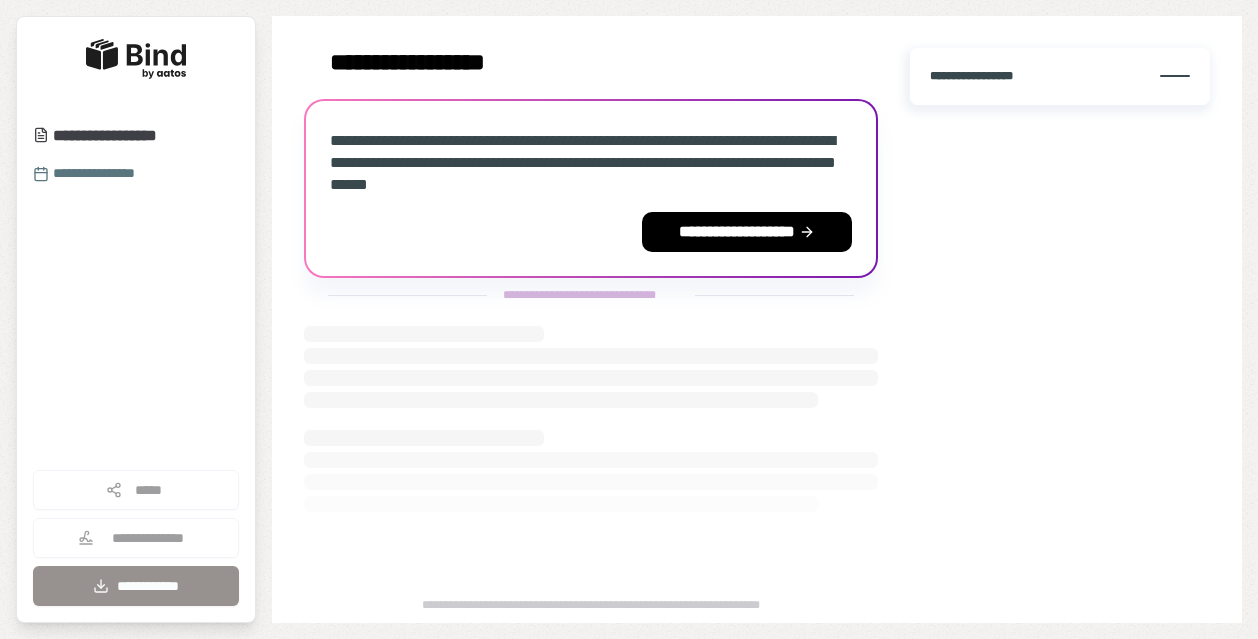 click on "**********" at bounding box center (976, 76) 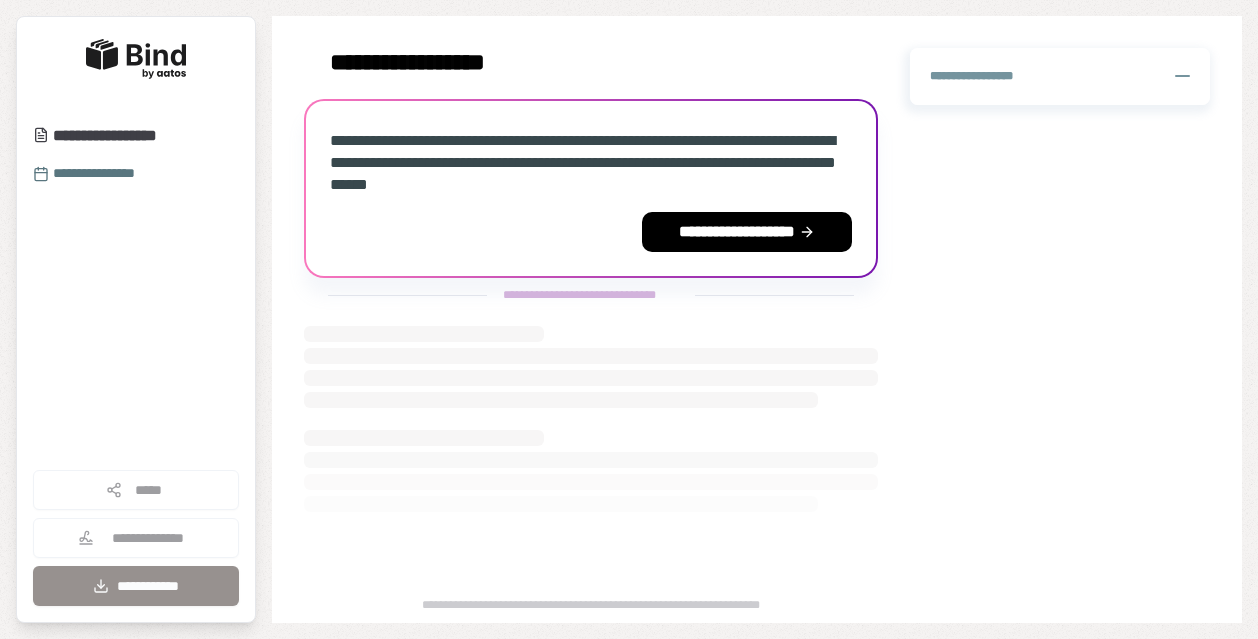 click on "**********" at bounding box center [136, 538] 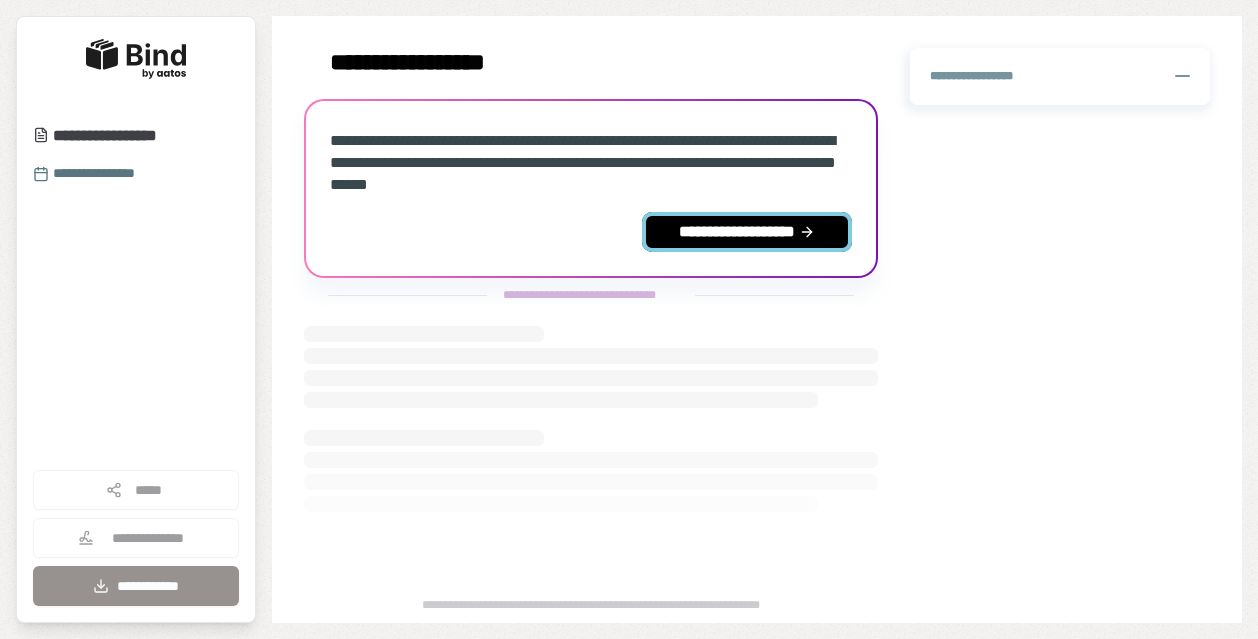 click on "**********" at bounding box center (747, 232) 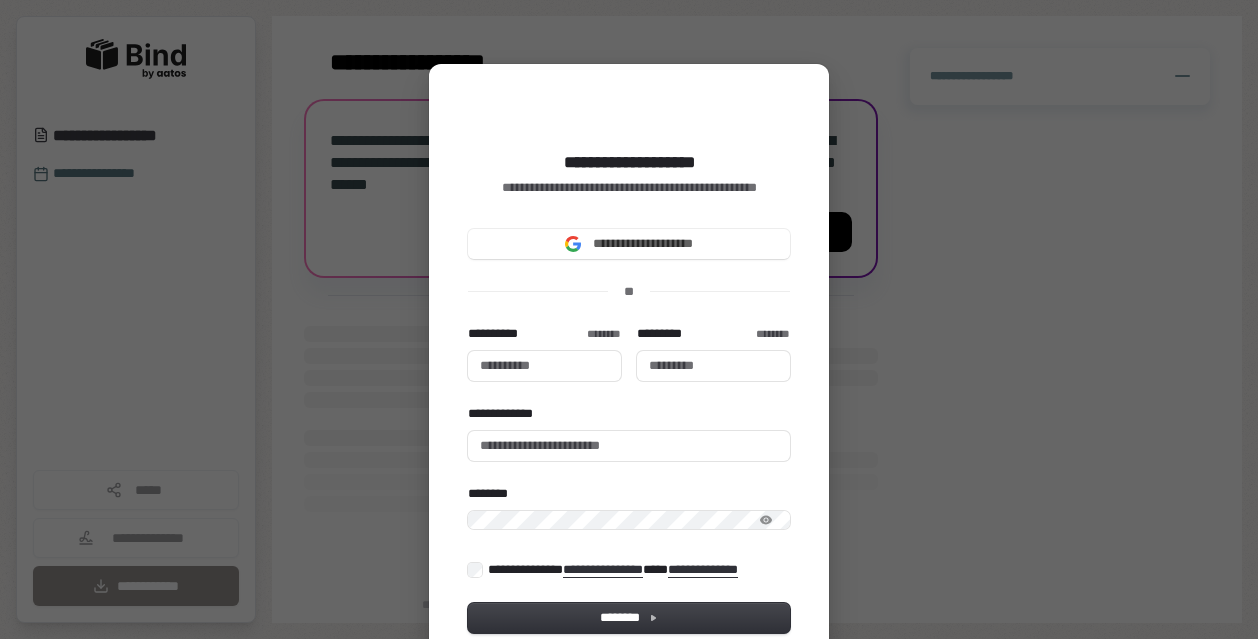 type 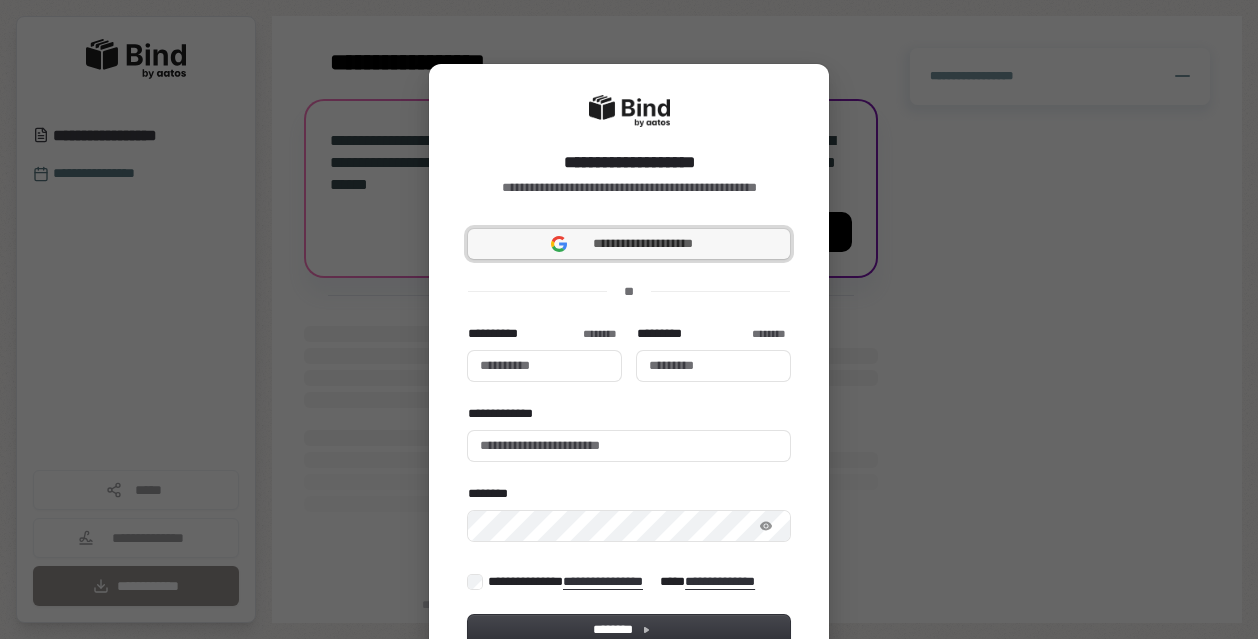 click on "**********" at bounding box center [629, 244] 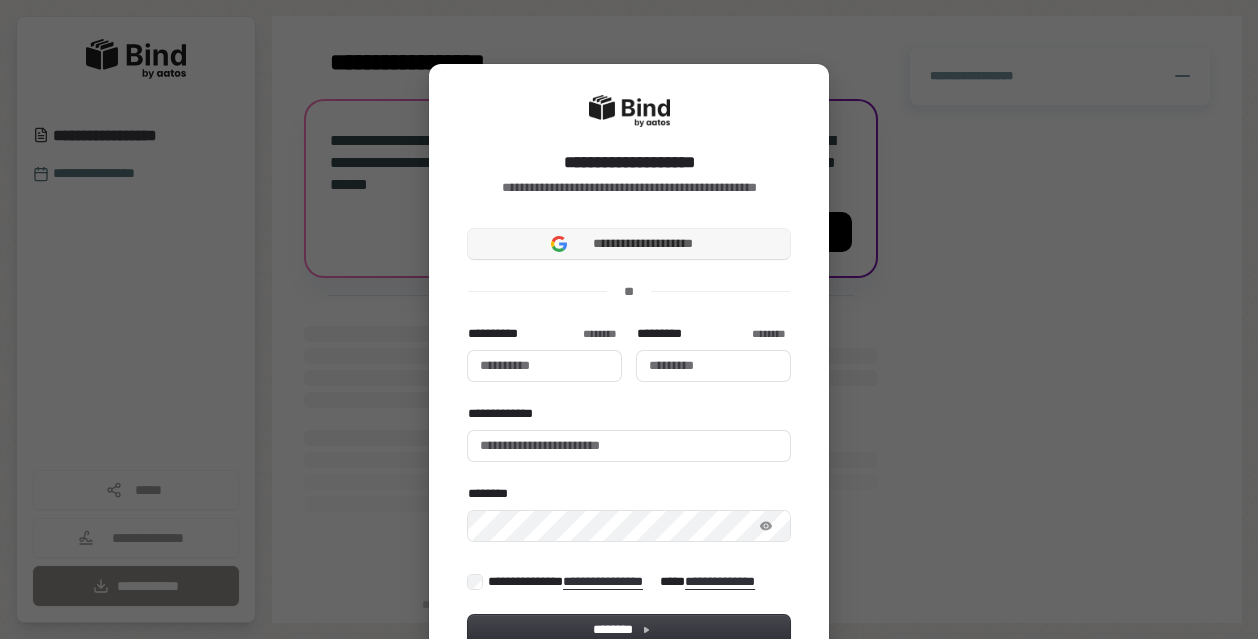 type 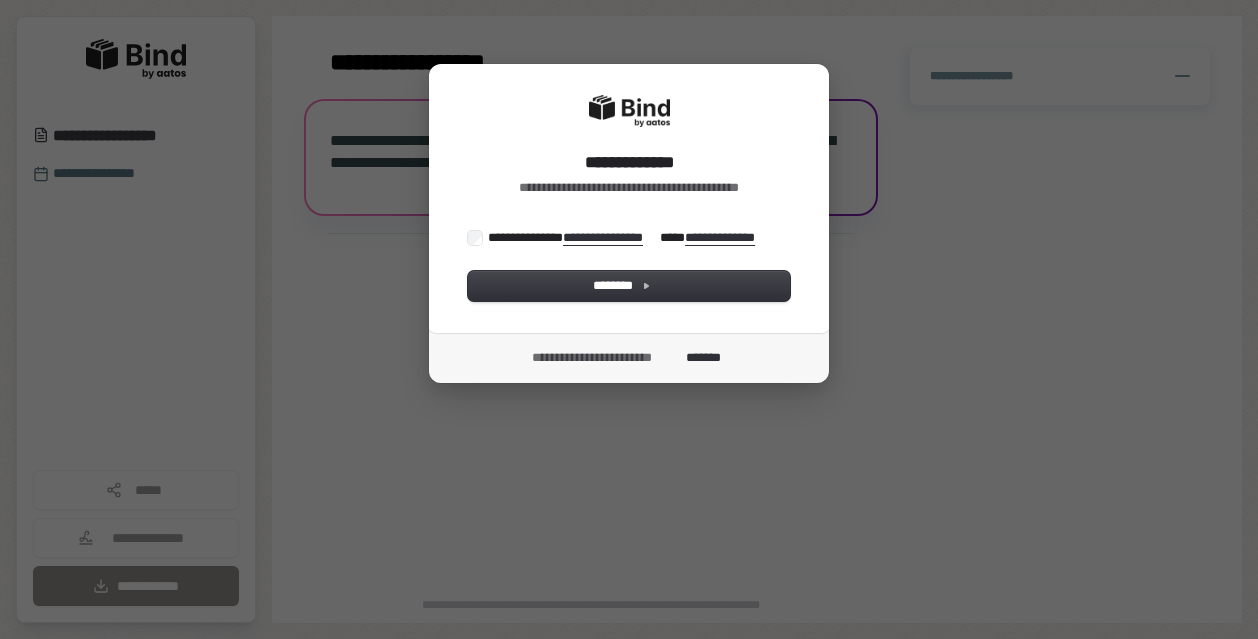 scroll, scrollTop: 0, scrollLeft: 0, axis: both 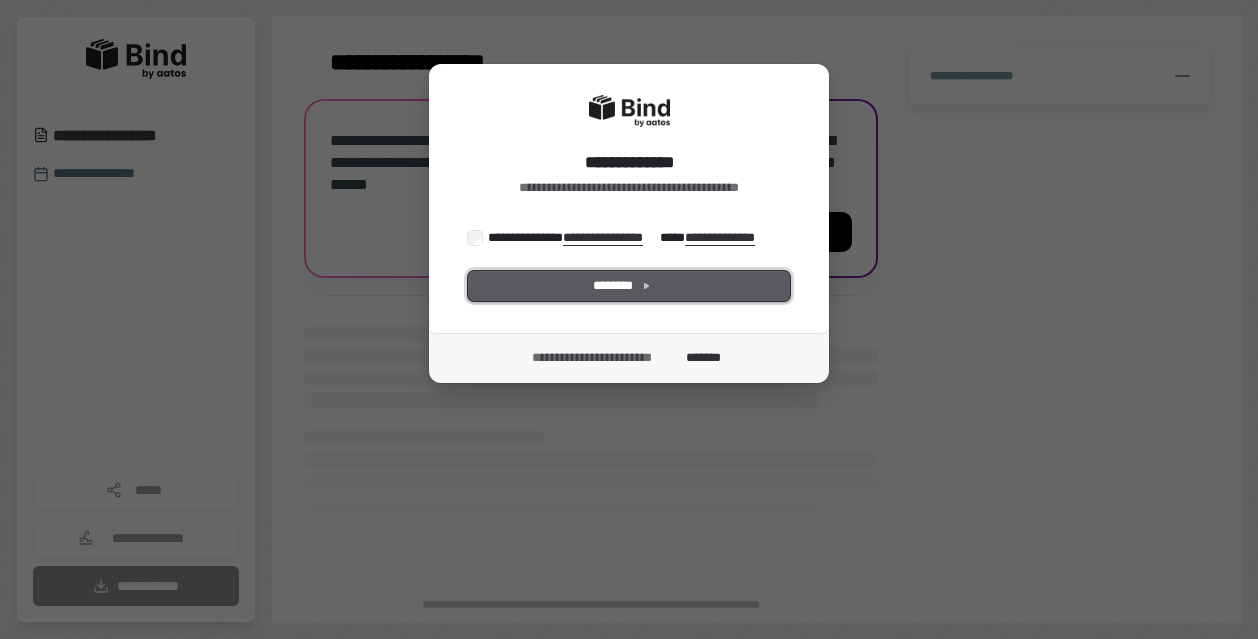 click on "********" at bounding box center [629, 286] 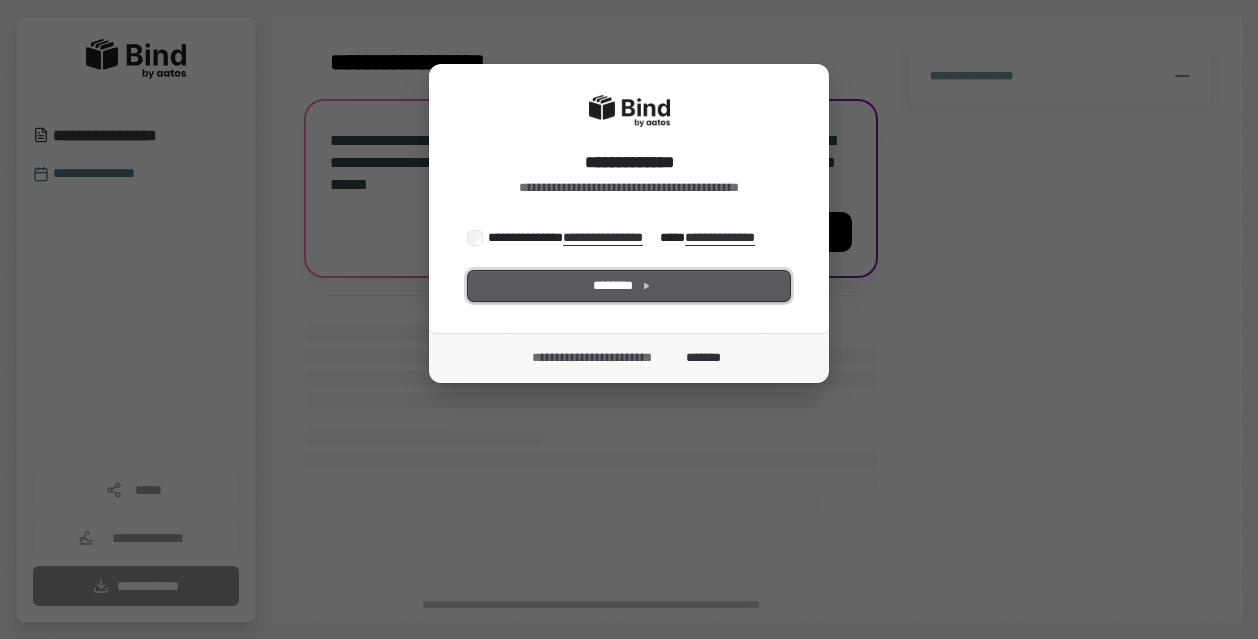 click on "********" at bounding box center [629, 286] 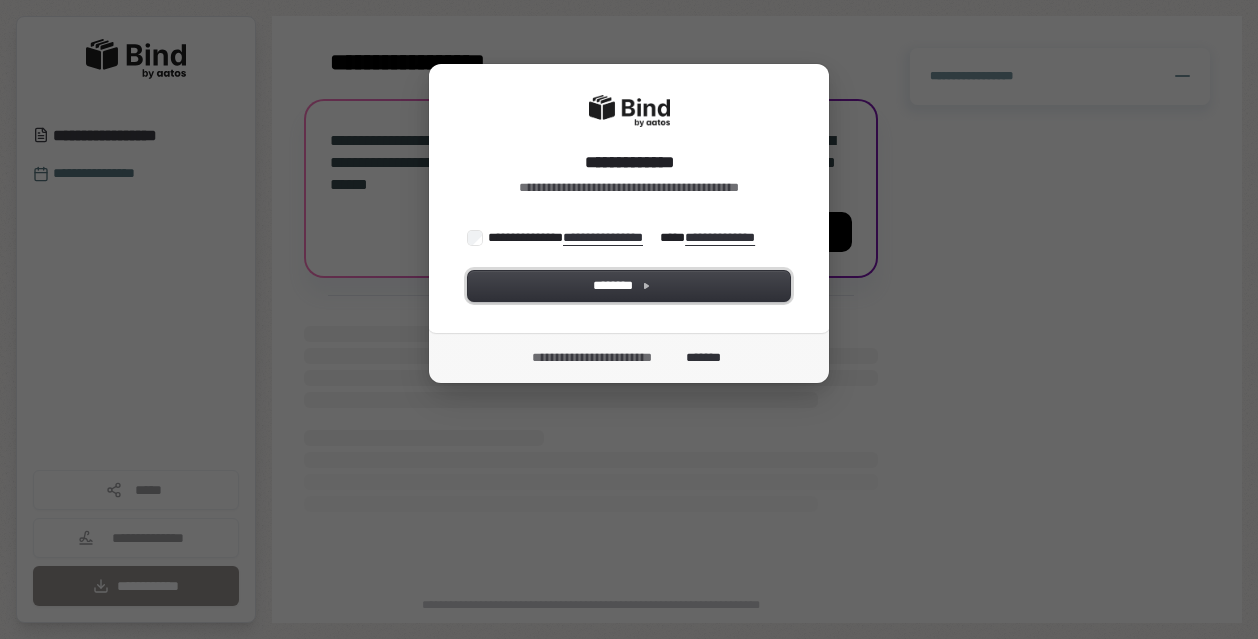 click on "********" at bounding box center [629, 286] 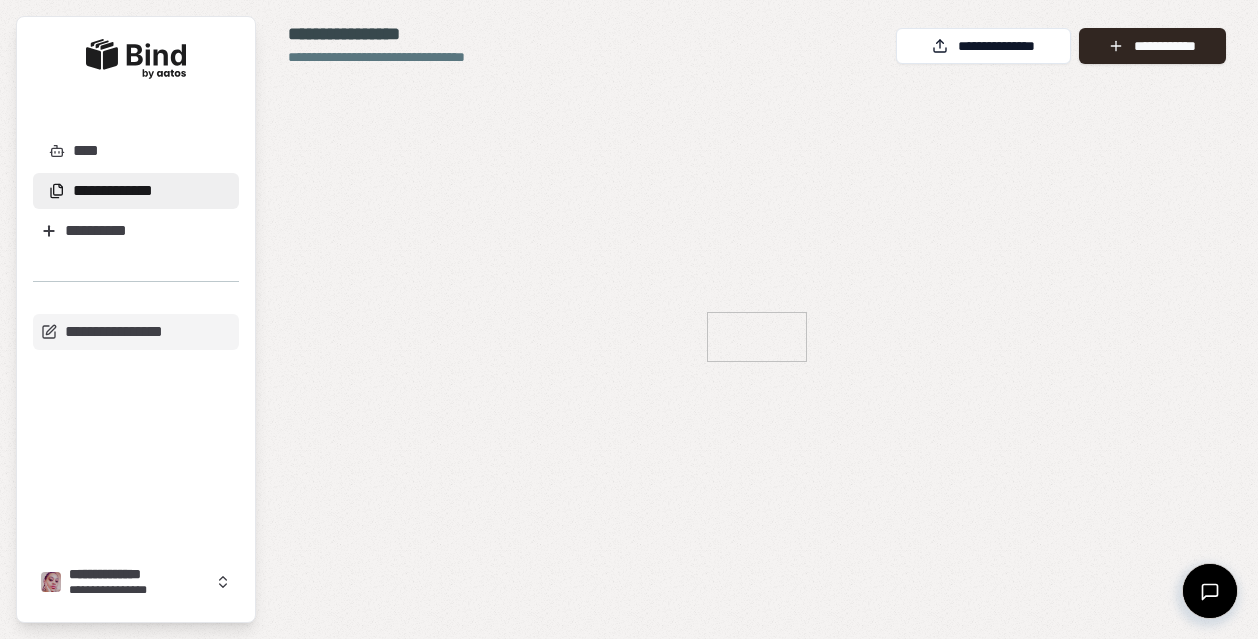 scroll, scrollTop: 0, scrollLeft: 0, axis: both 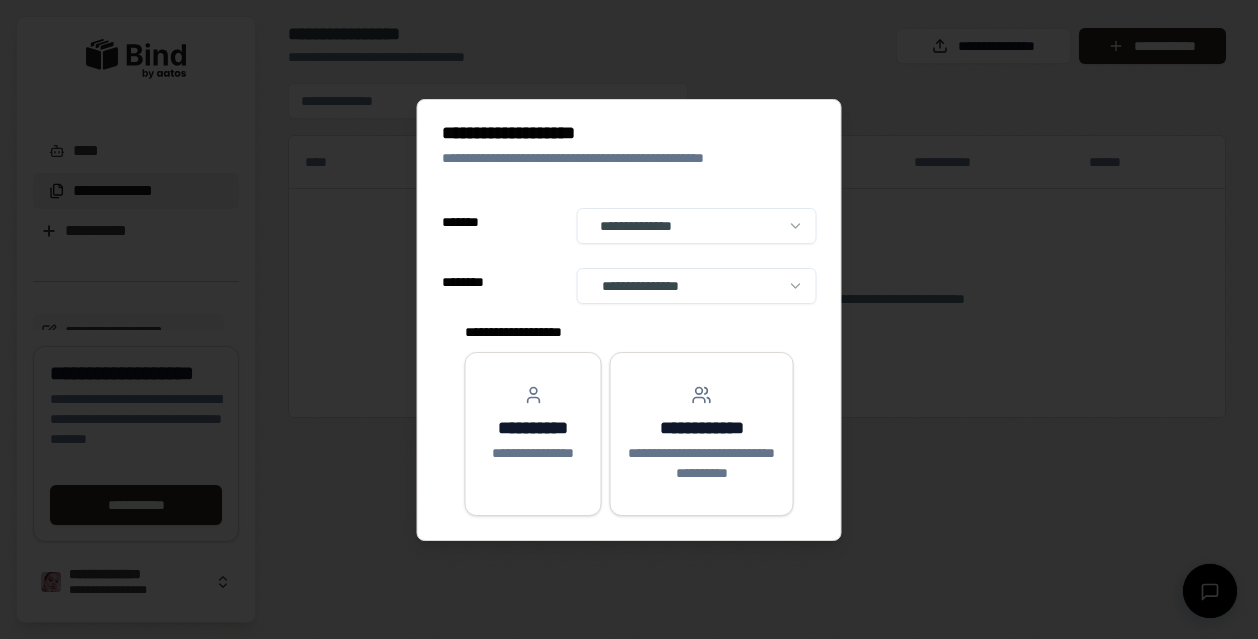 select on "**" 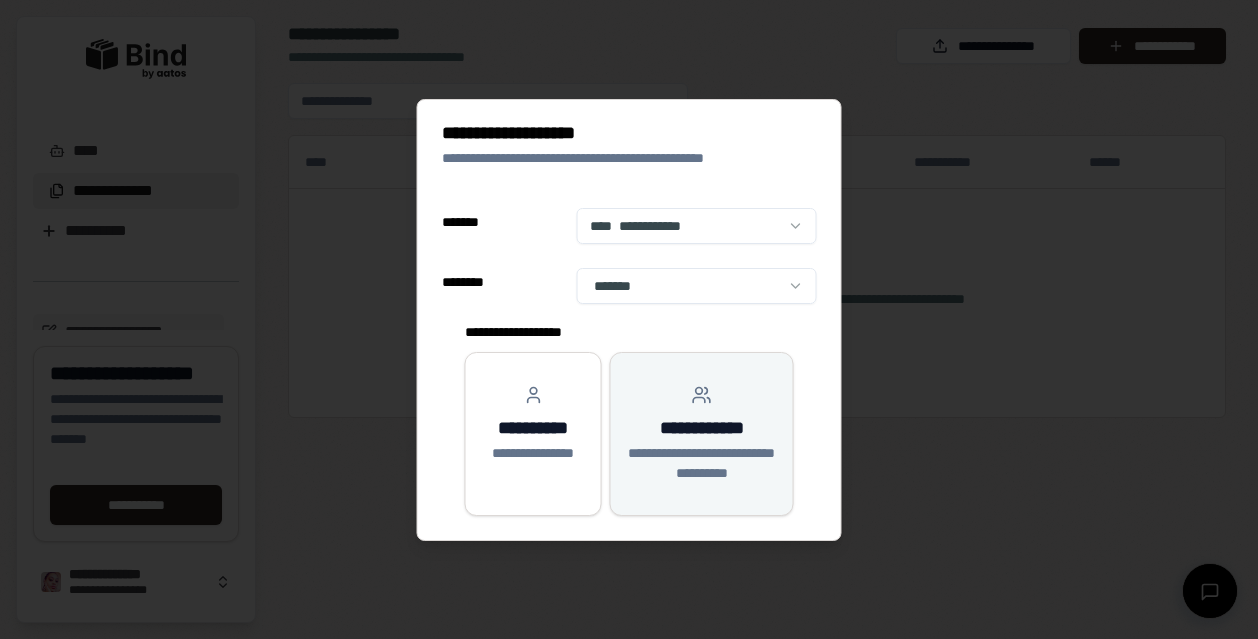 click on "**********" at bounding box center (702, 463) 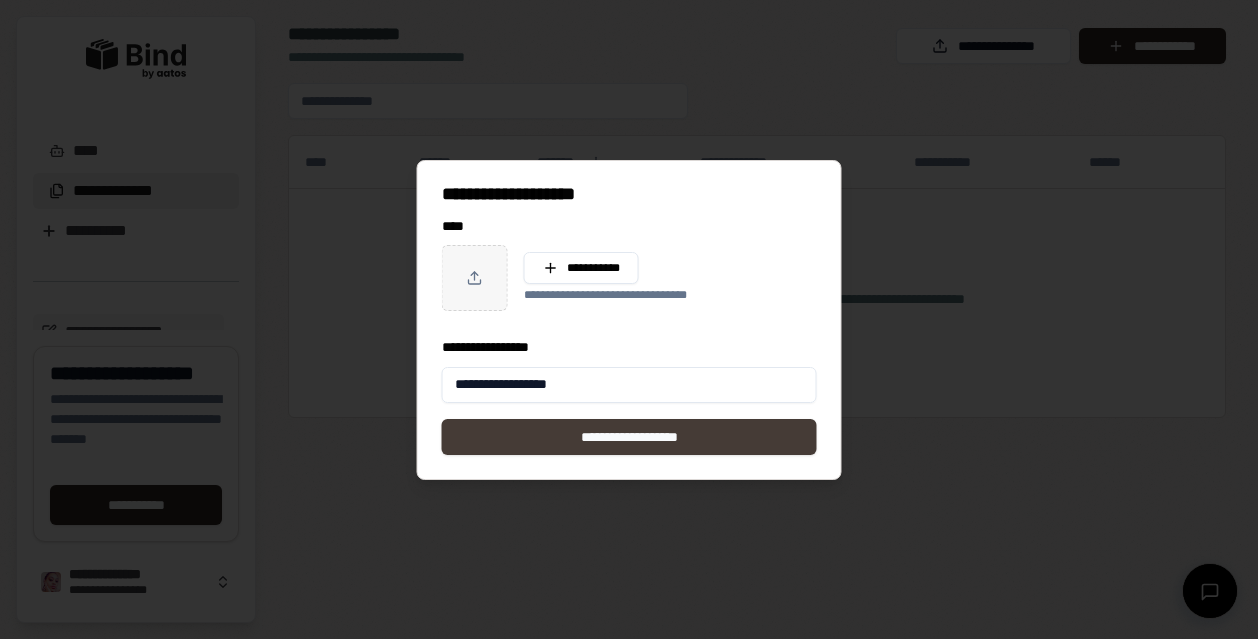 type on "**********" 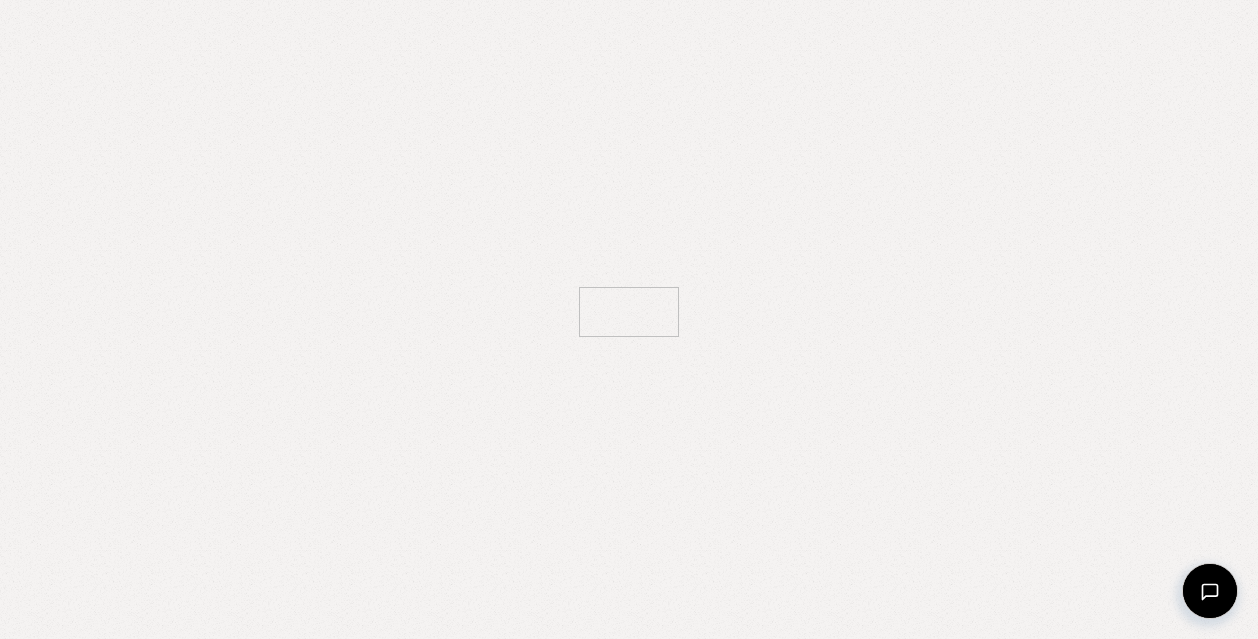 scroll, scrollTop: 0, scrollLeft: 0, axis: both 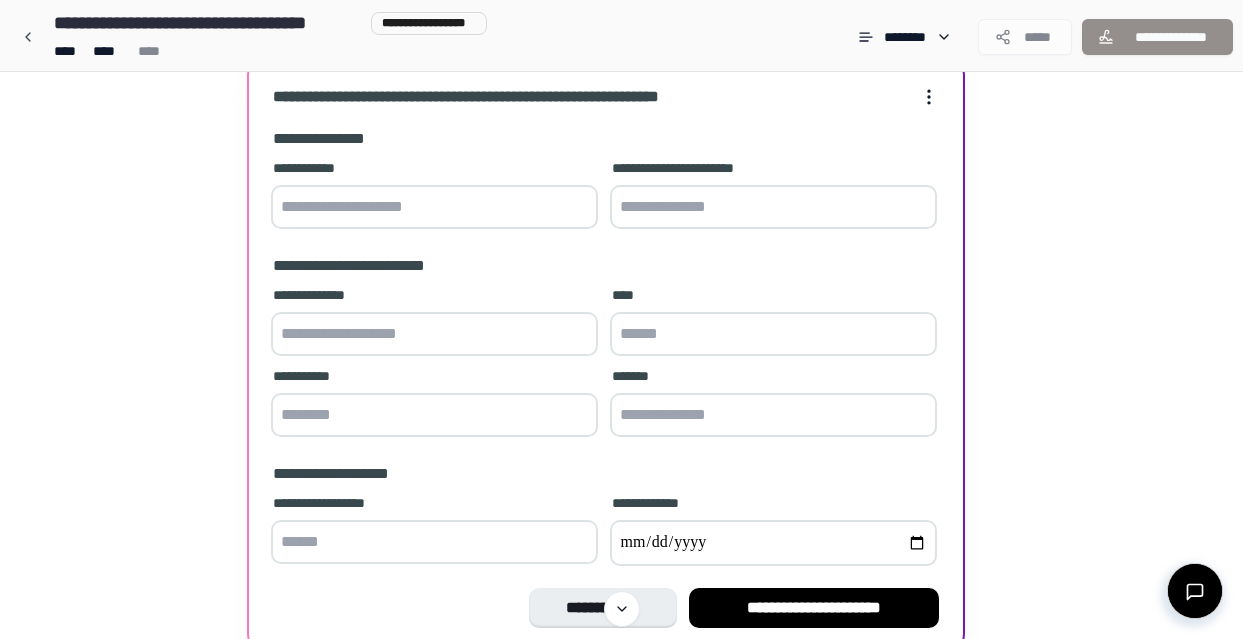 click at bounding box center (434, 207) 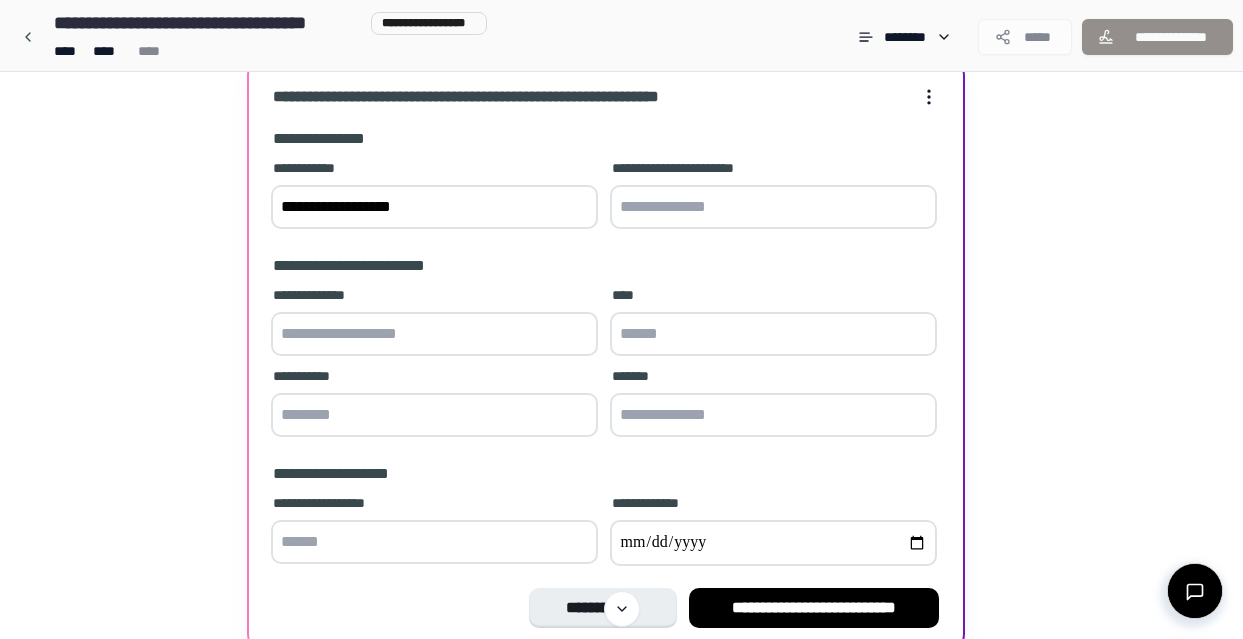 type on "**********" 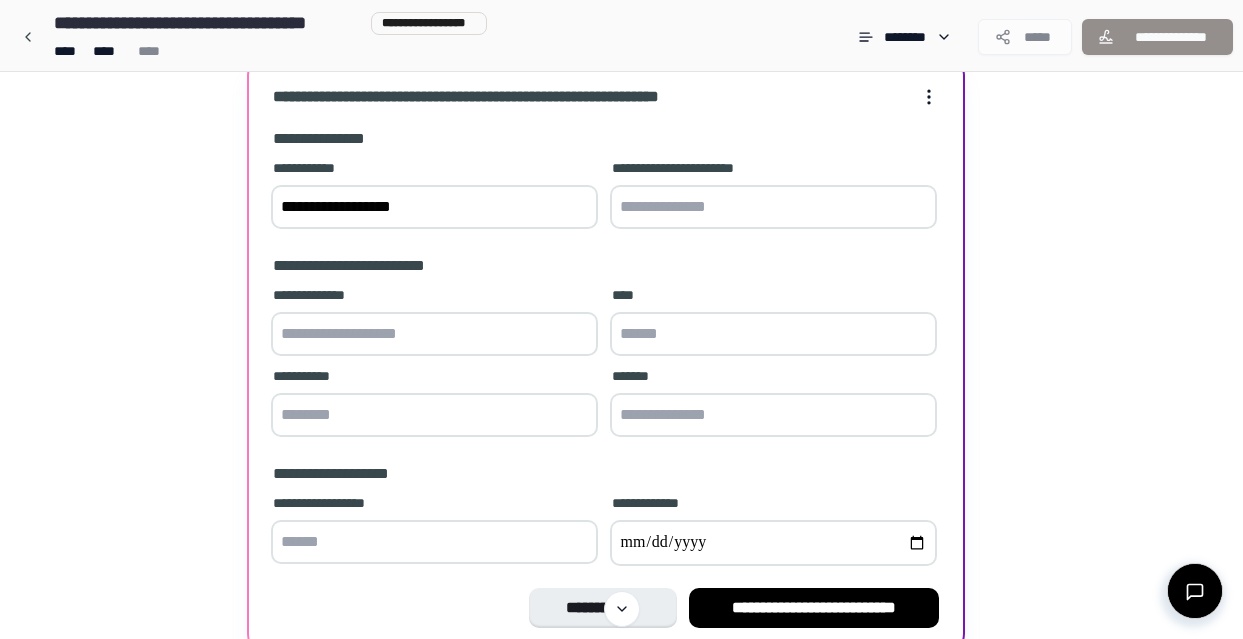 click at bounding box center [773, 207] 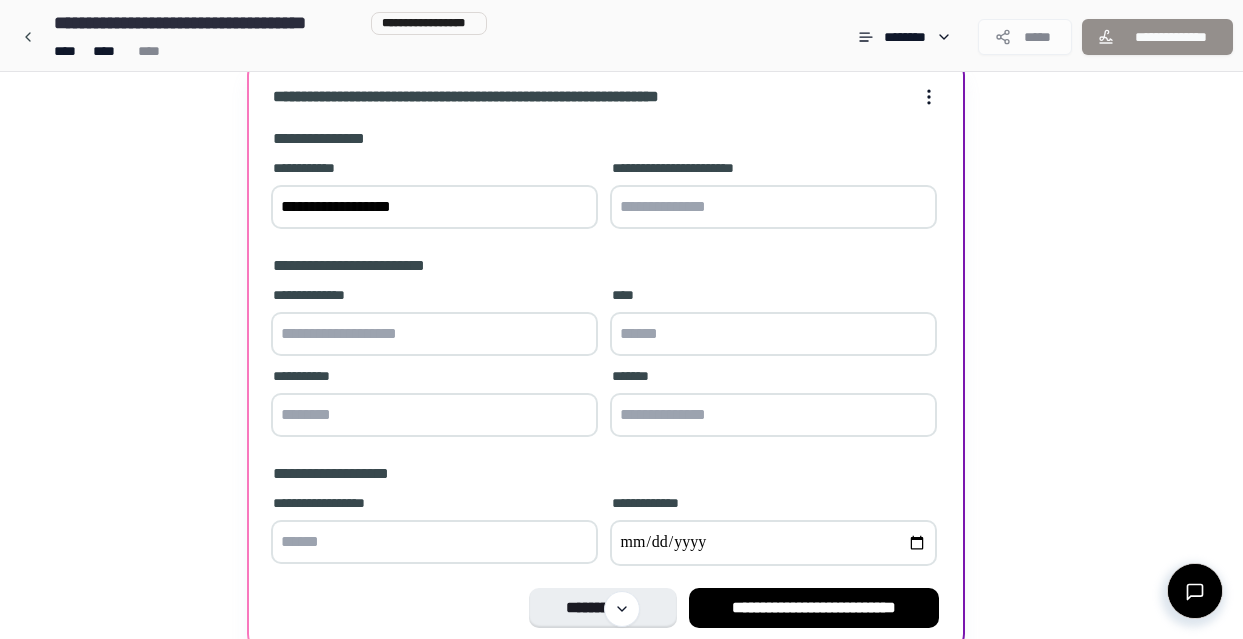 type on "**********" 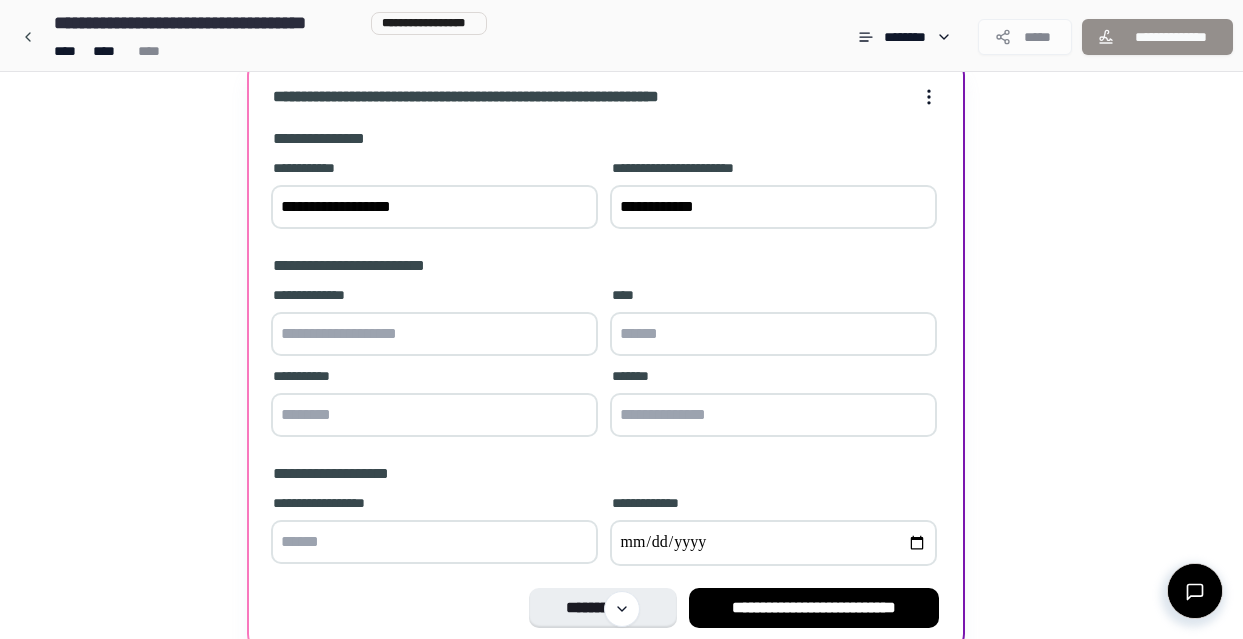 type on "**********" 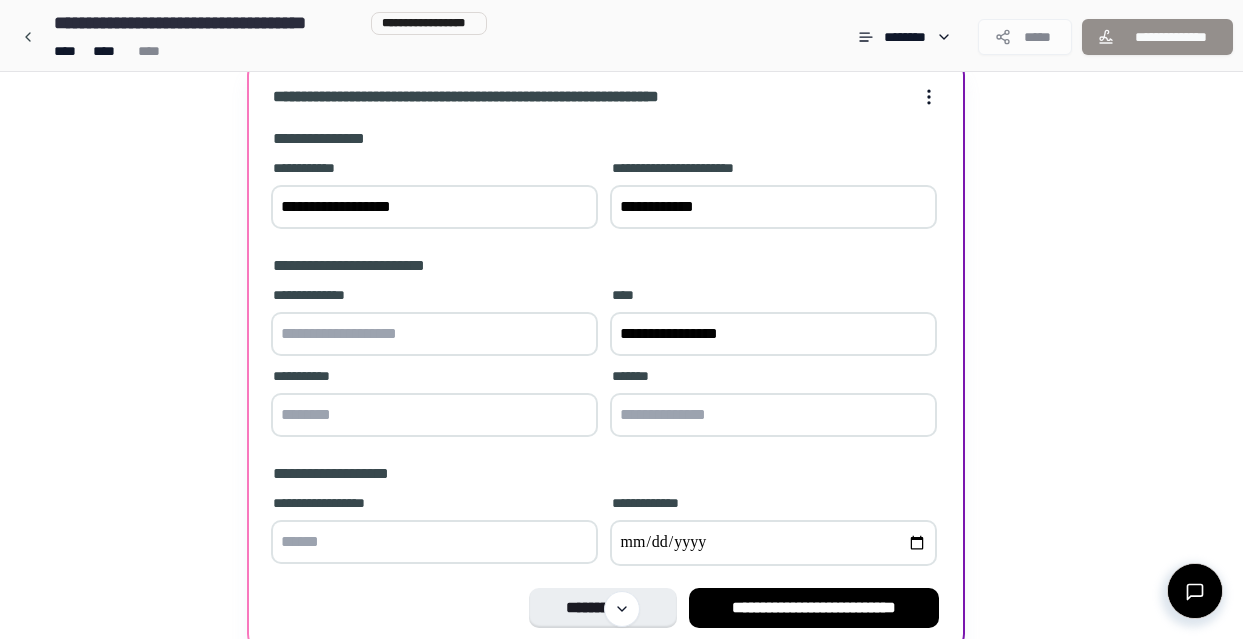 type on "****" 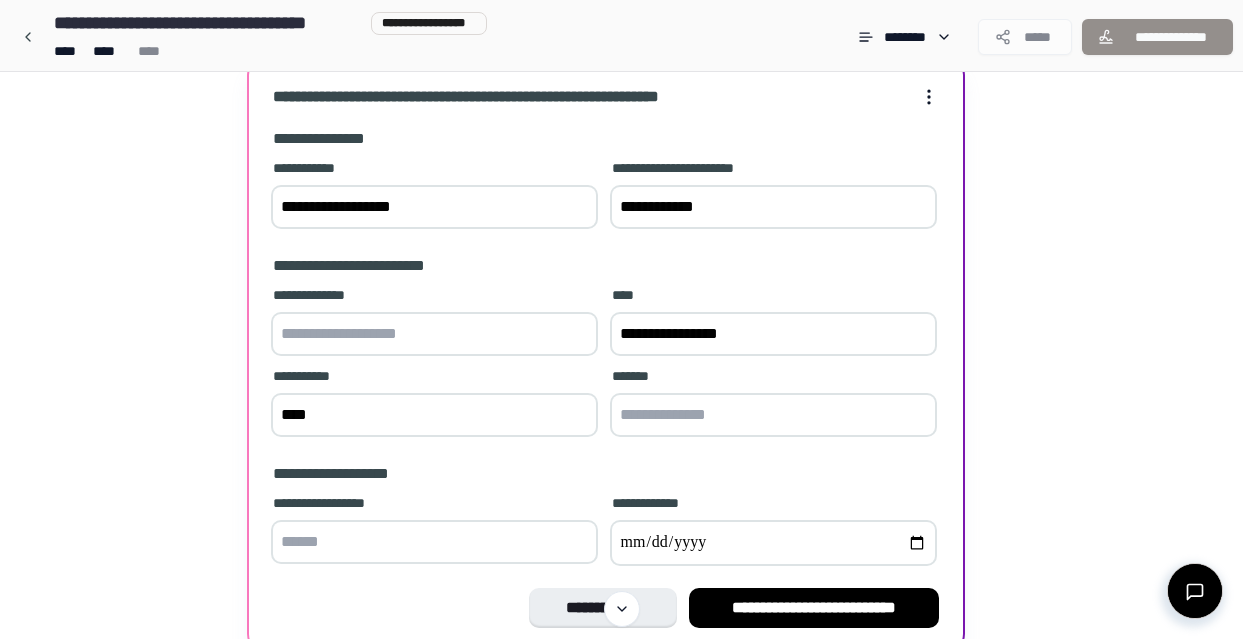 type on "**********" 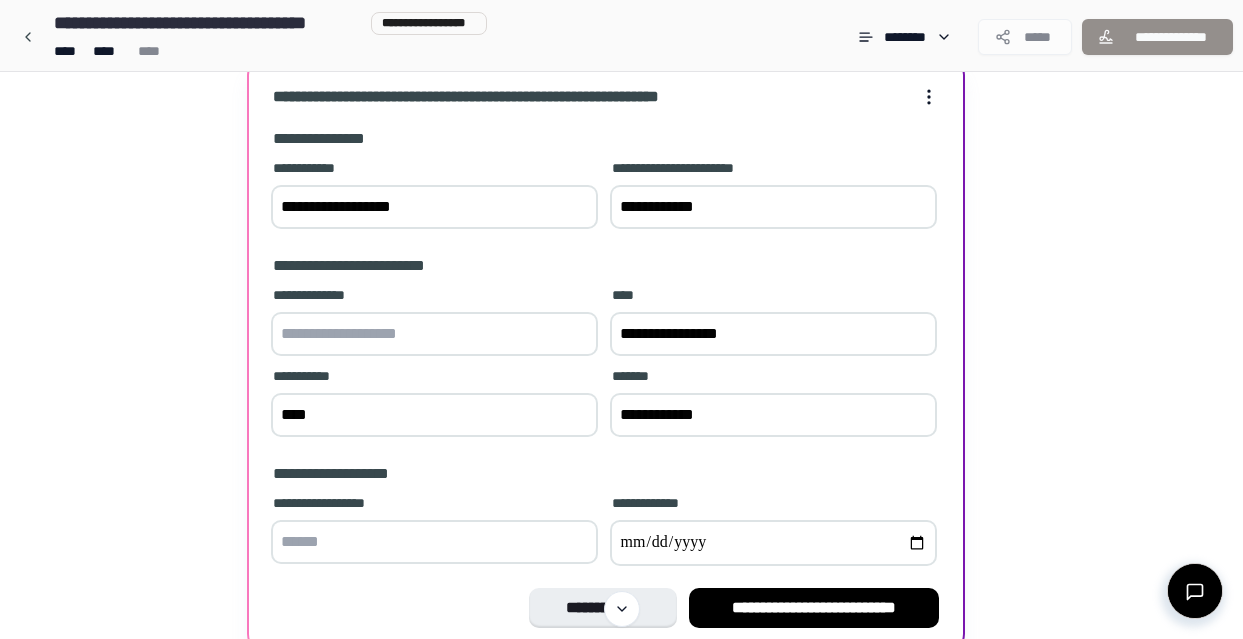 click at bounding box center [434, 334] 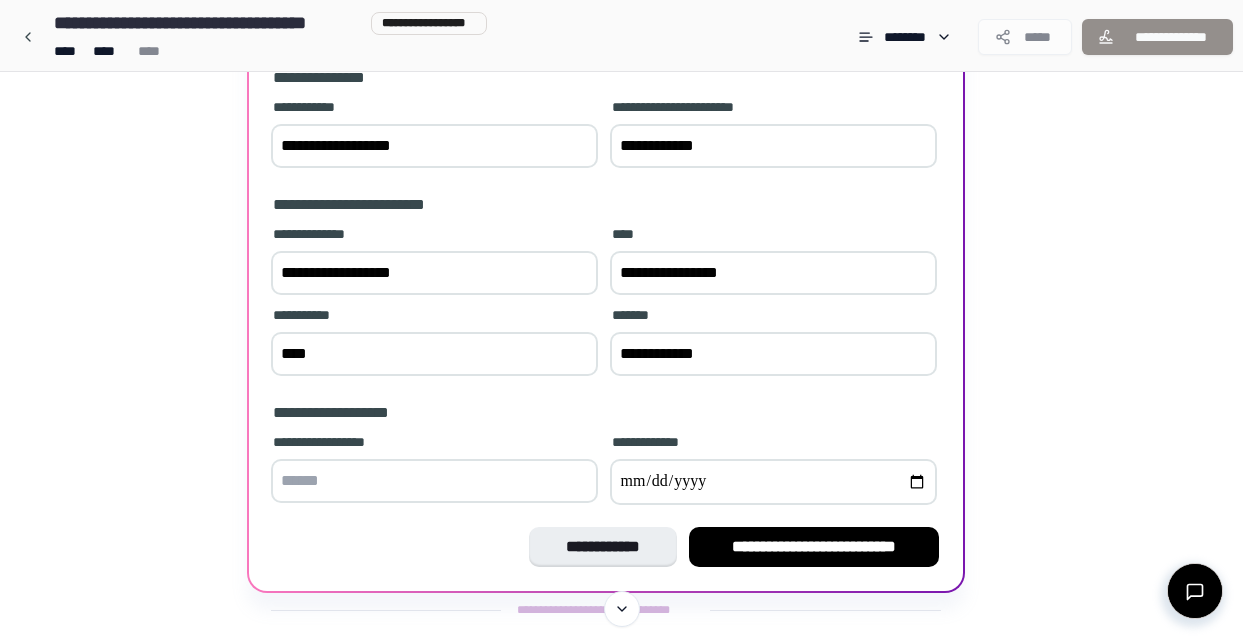 scroll, scrollTop: 193, scrollLeft: 0, axis: vertical 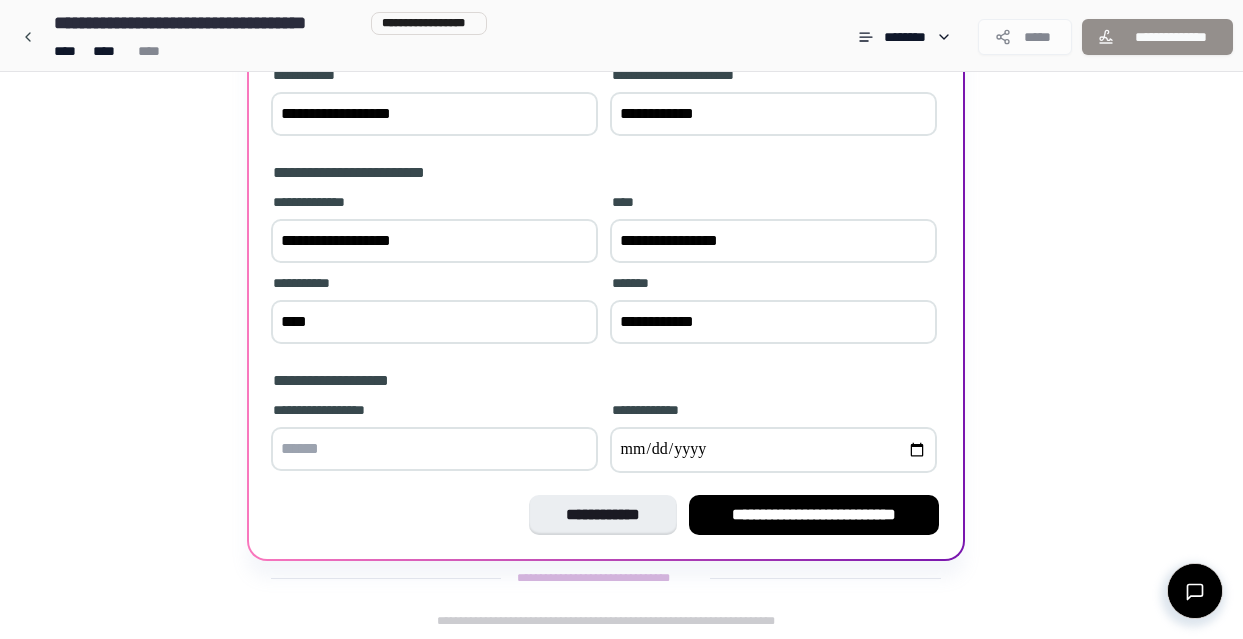 type on "**********" 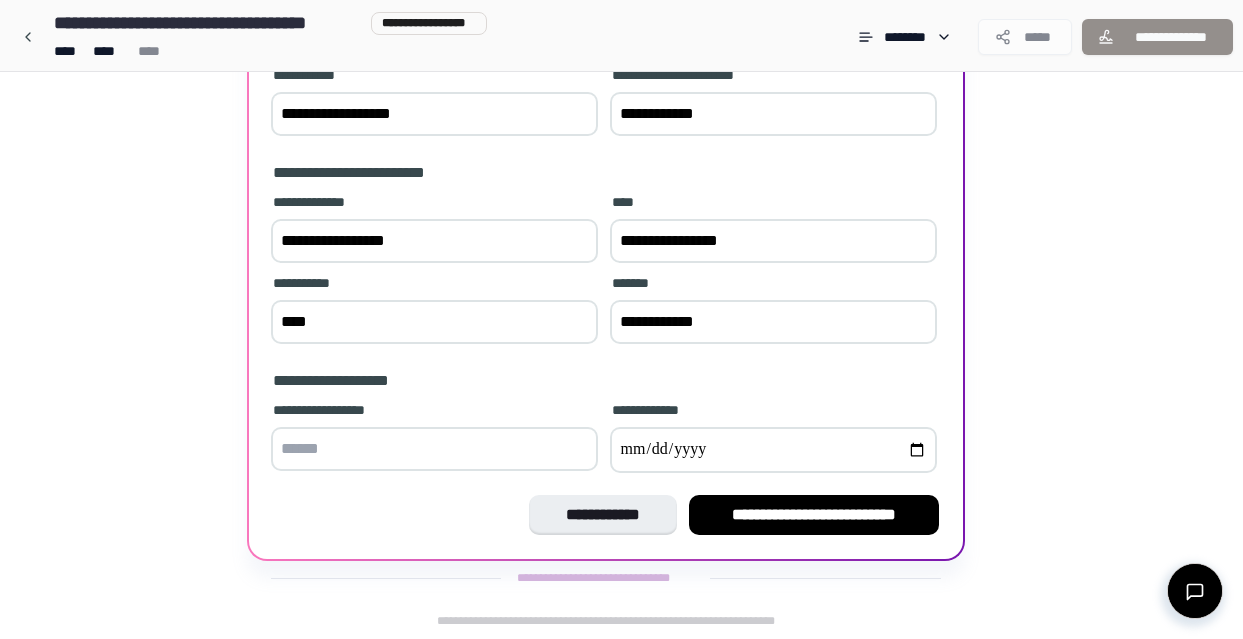 drag, startPoint x: 374, startPoint y: 455, endPoint x: 378, endPoint y: 438, distance: 17.464249 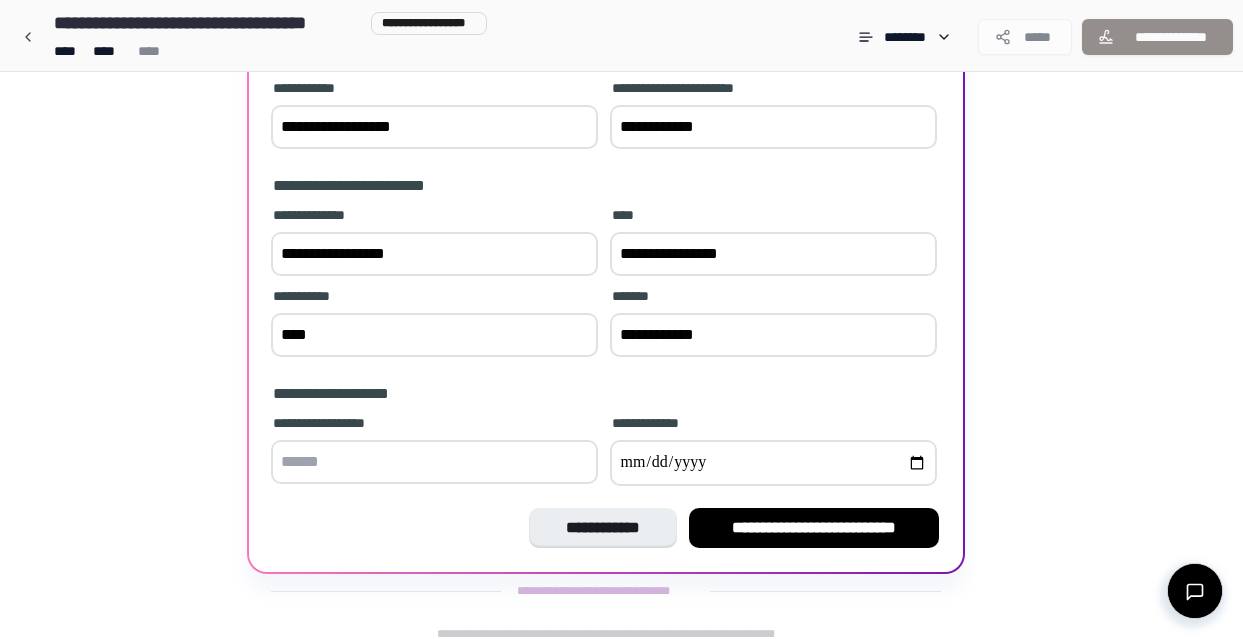 scroll, scrollTop: 193, scrollLeft: 0, axis: vertical 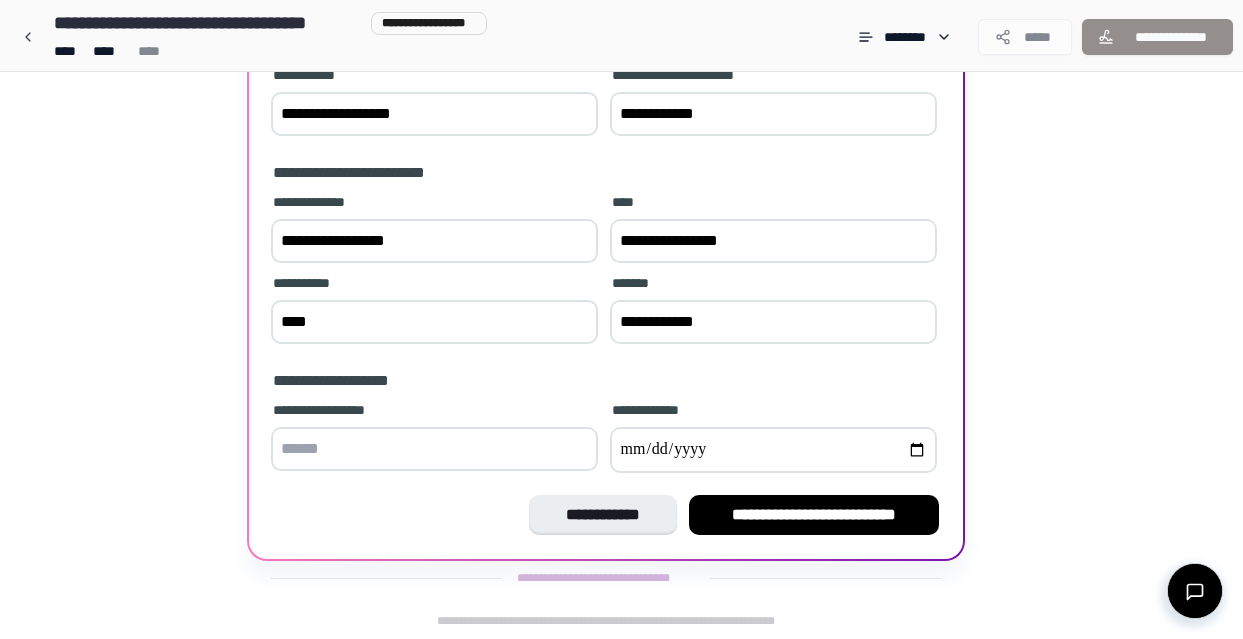 click at bounding box center [773, 450] 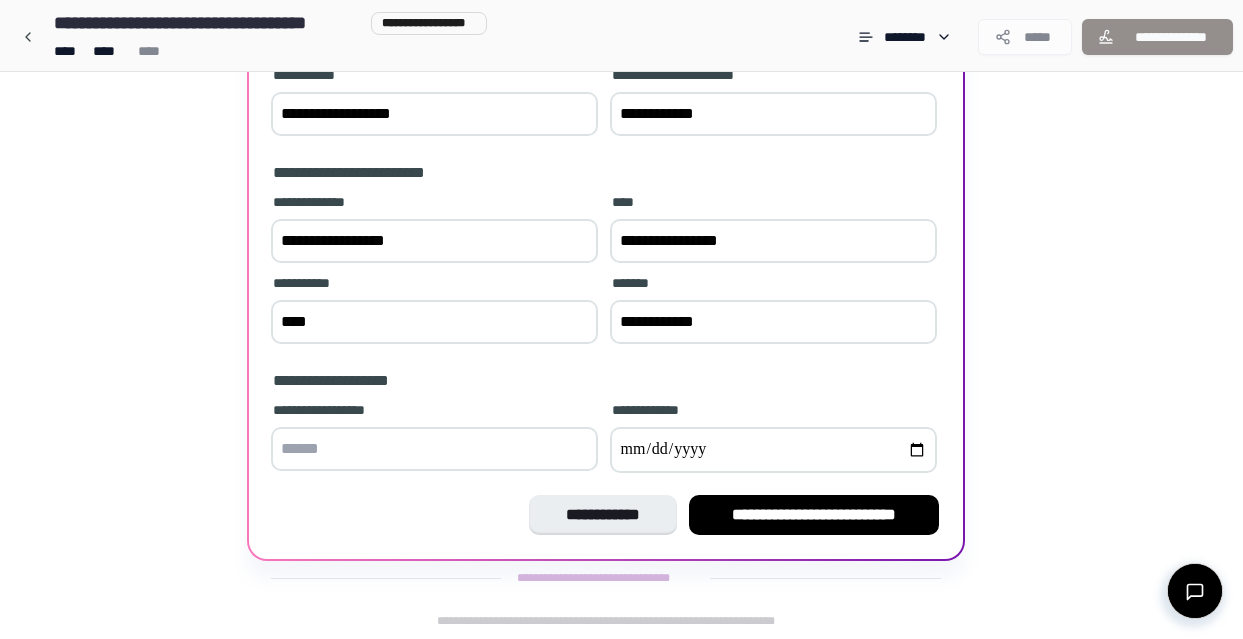 type on "**********" 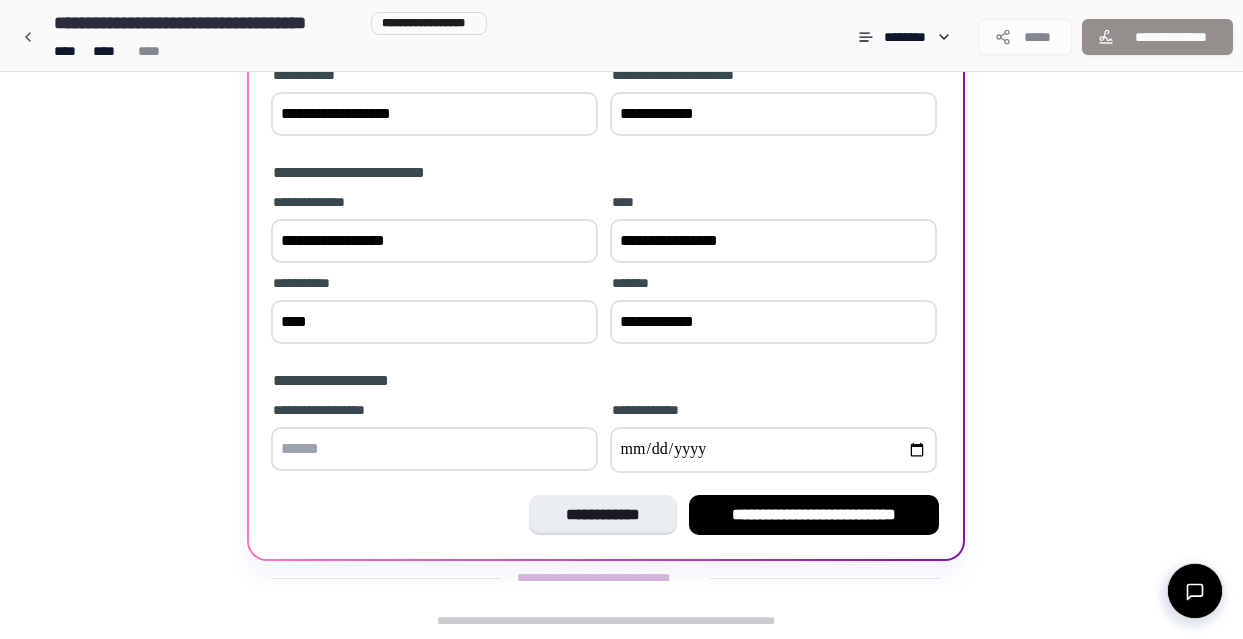 click on "**********" at bounding box center [814, 515] 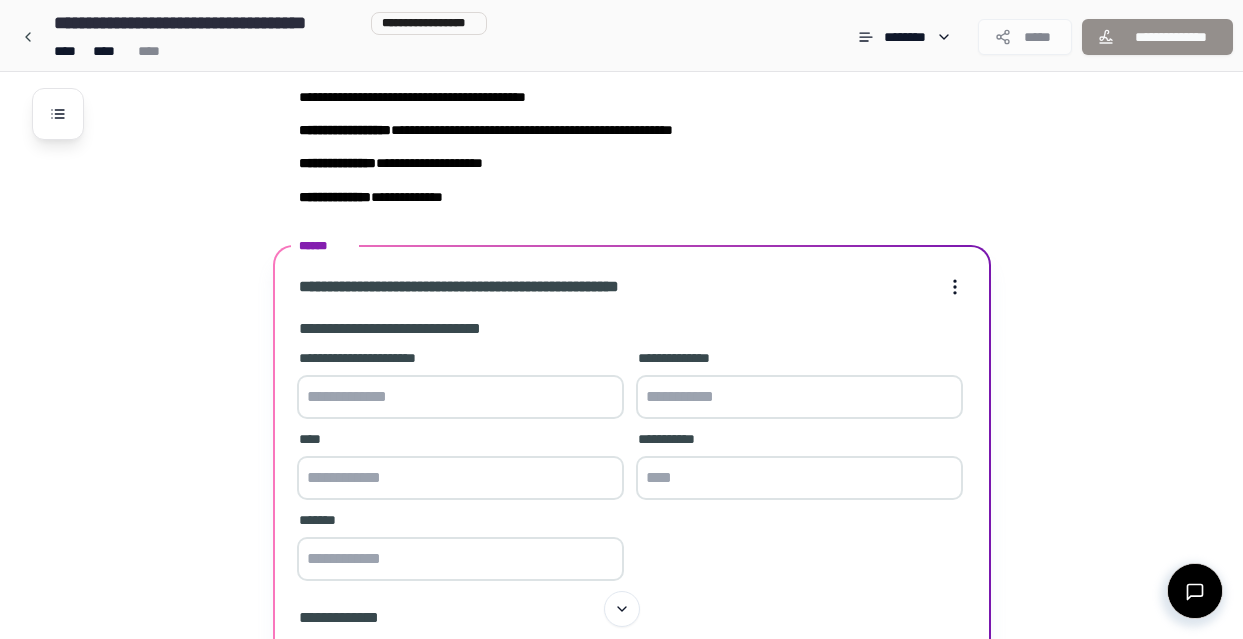 scroll, scrollTop: 155, scrollLeft: 0, axis: vertical 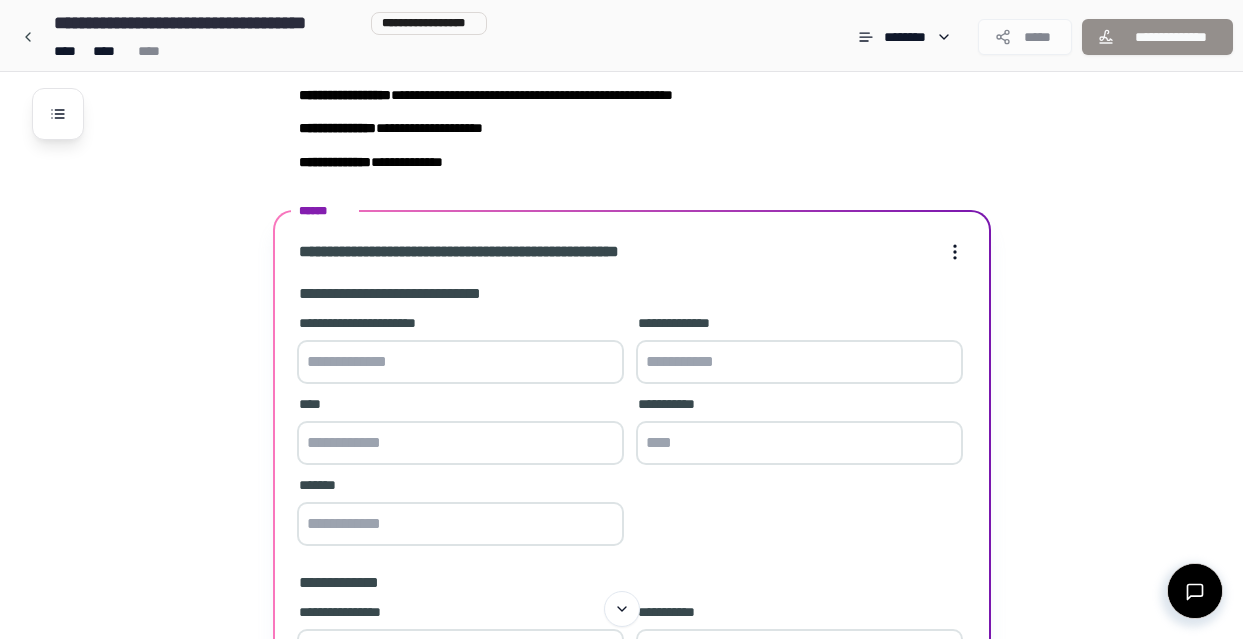 click at bounding box center (460, 362) 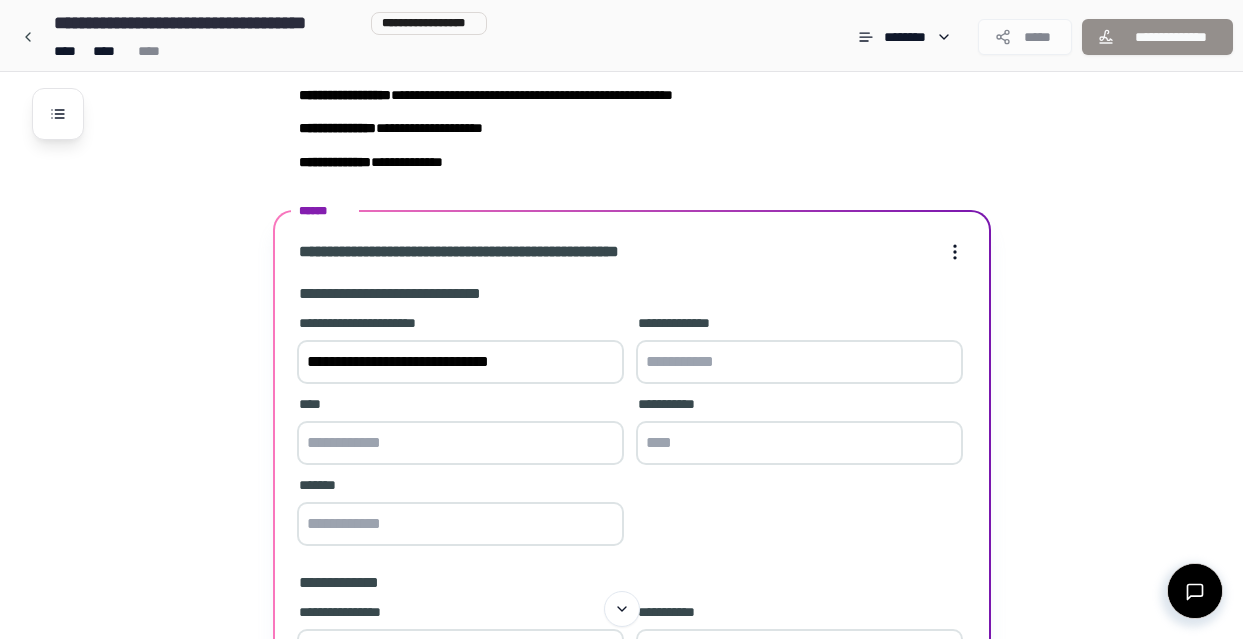 type on "**********" 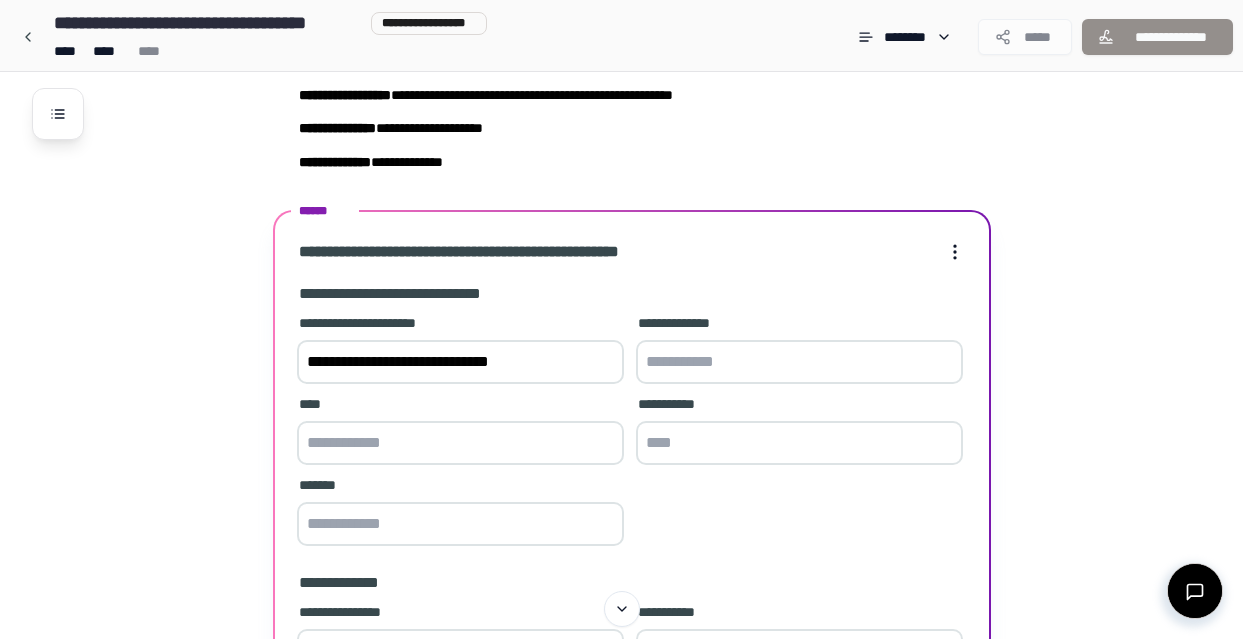 click at bounding box center [799, 362] 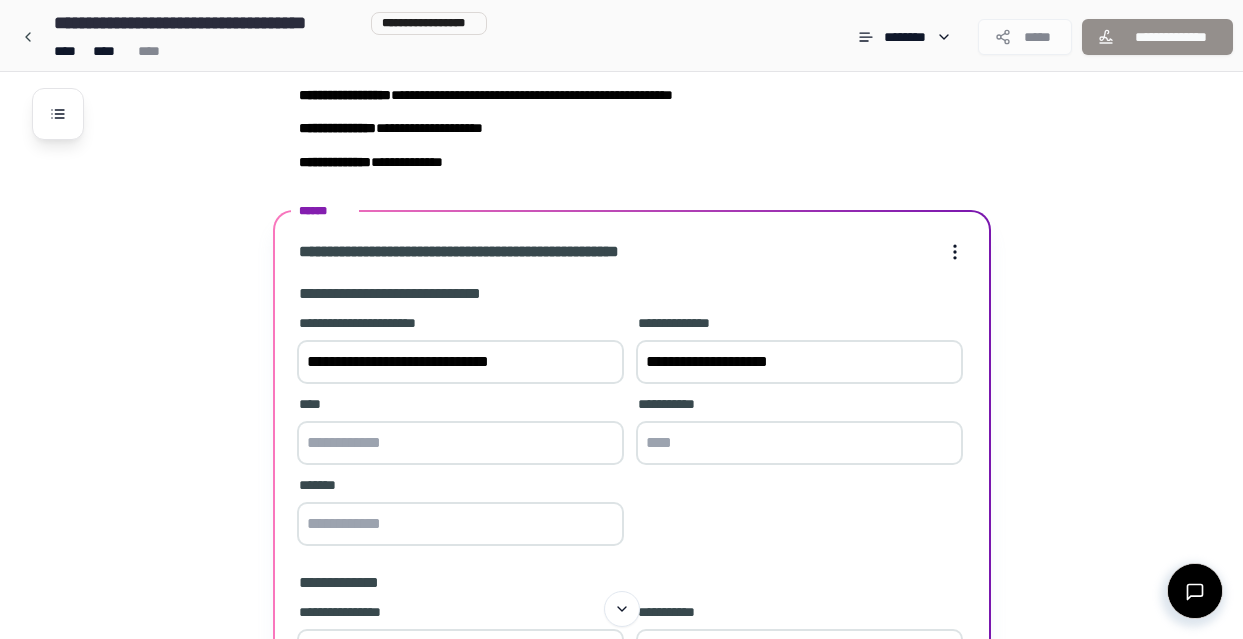 type on "**********" 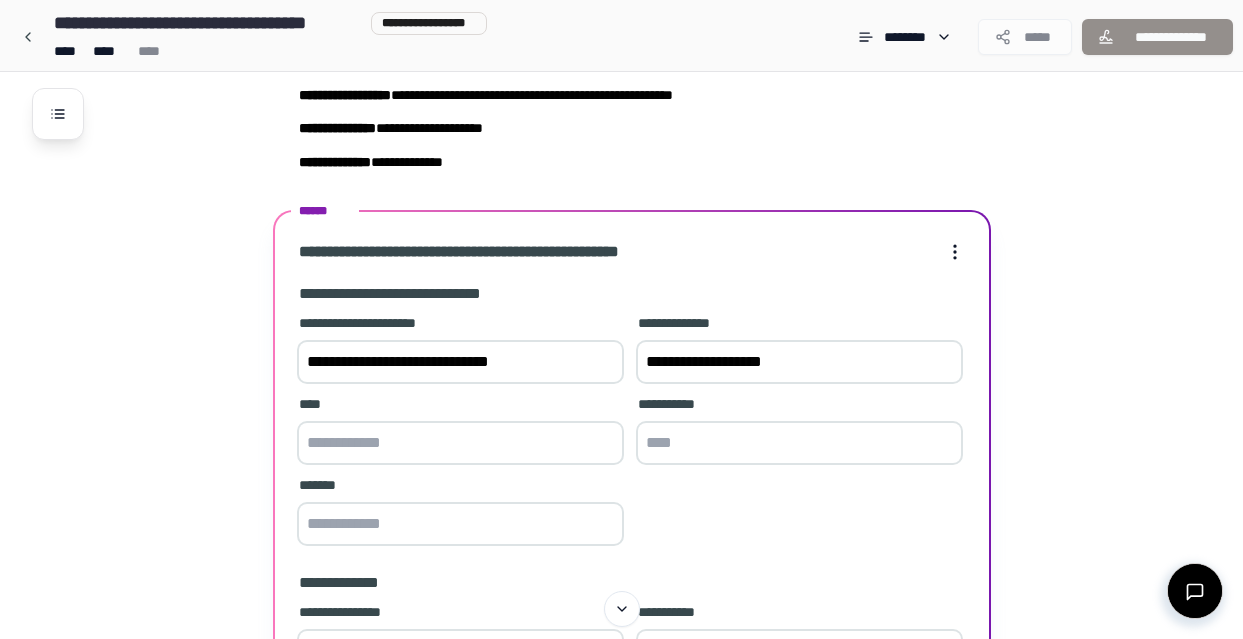 click at bounding box center (460, 443) 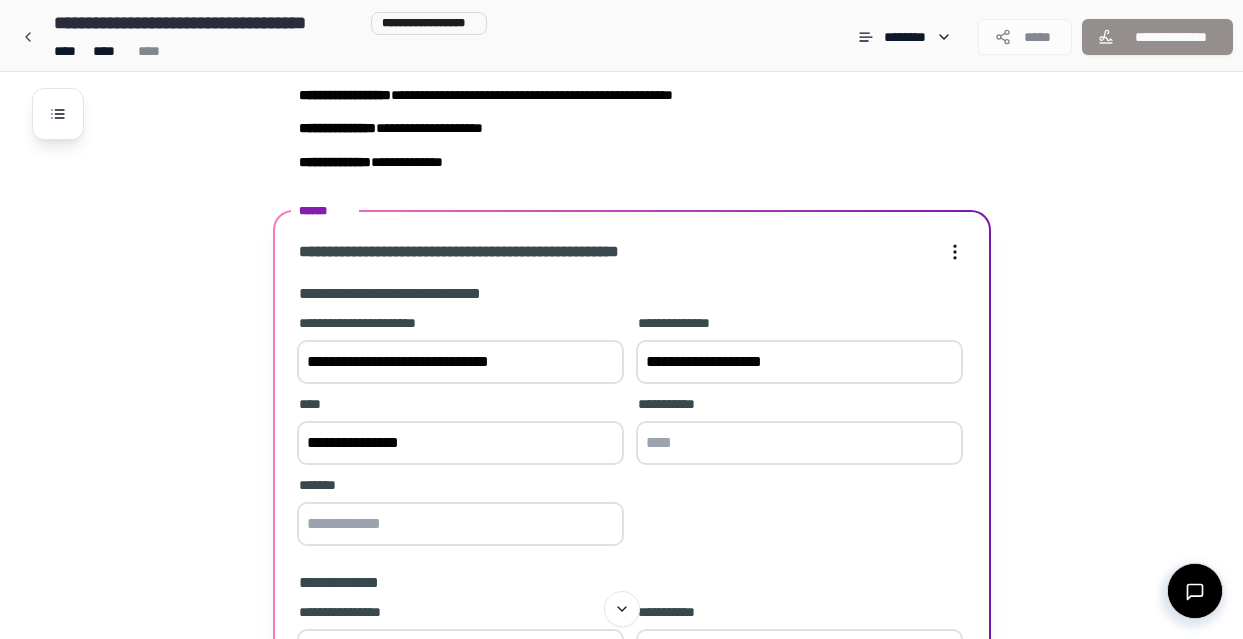 type on "**********" 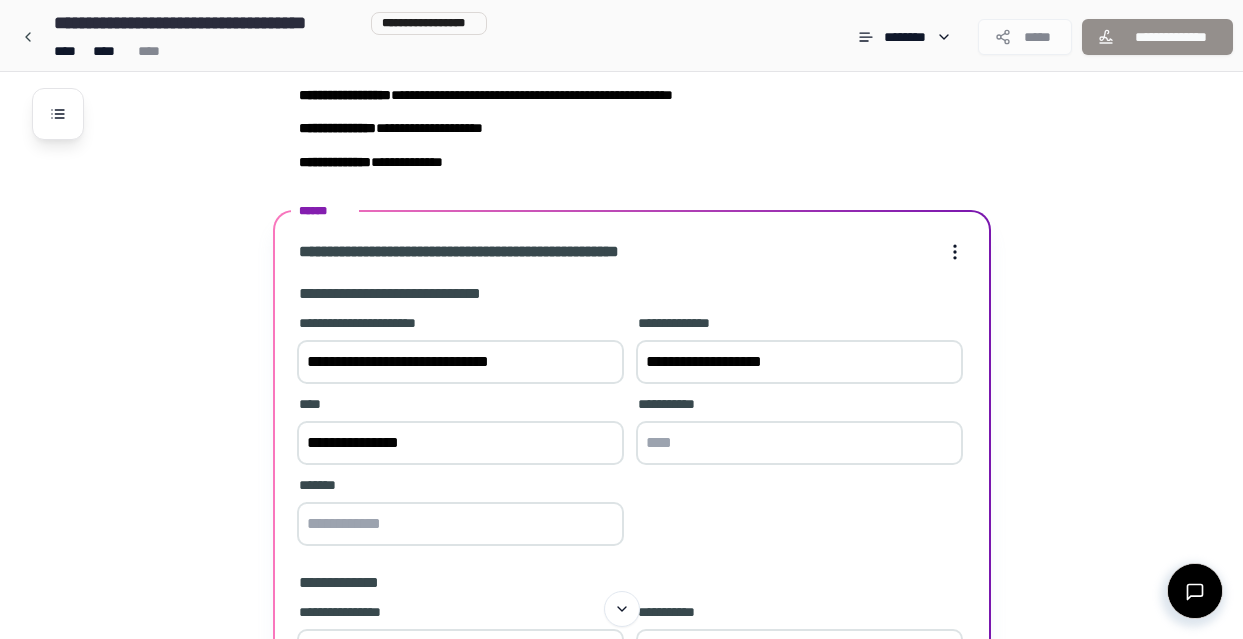 click at bounding box center [799, 443] 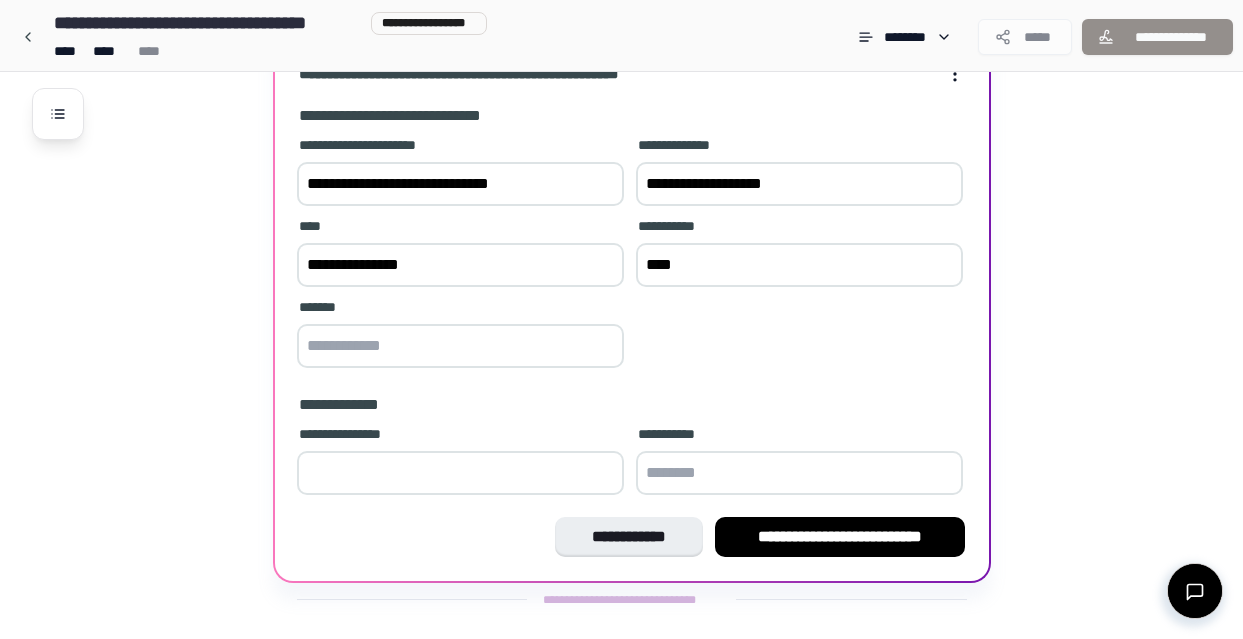 scroll, scrollTop: 355, scrollLeft: 0, axis: vertical 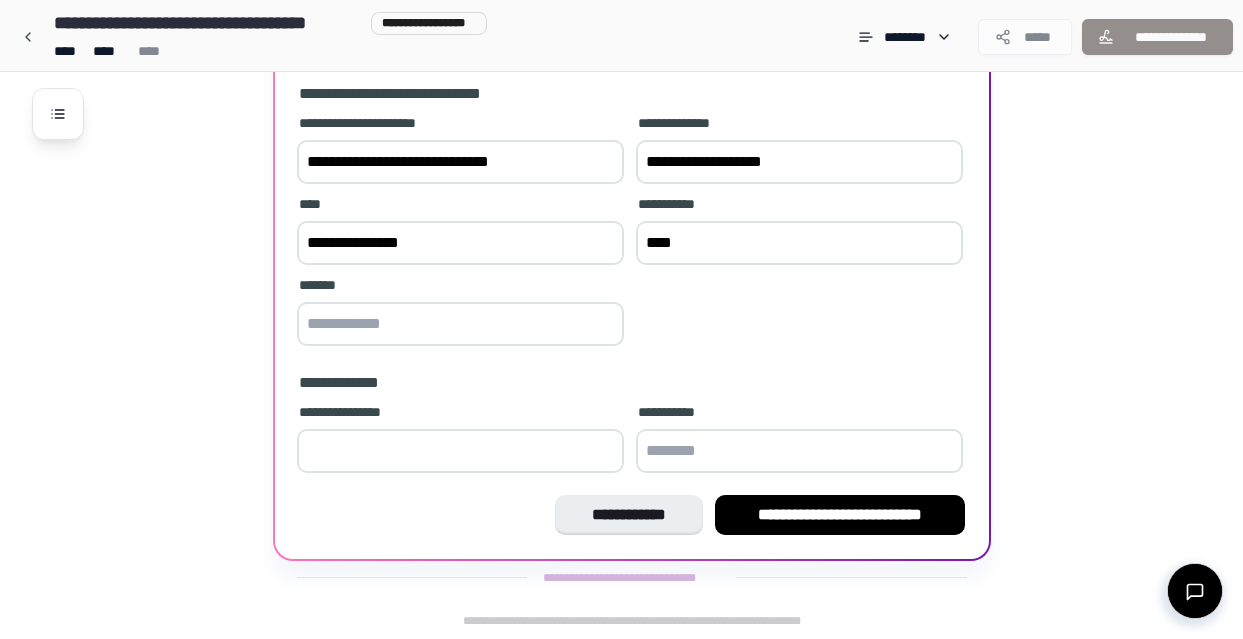 type on "****" 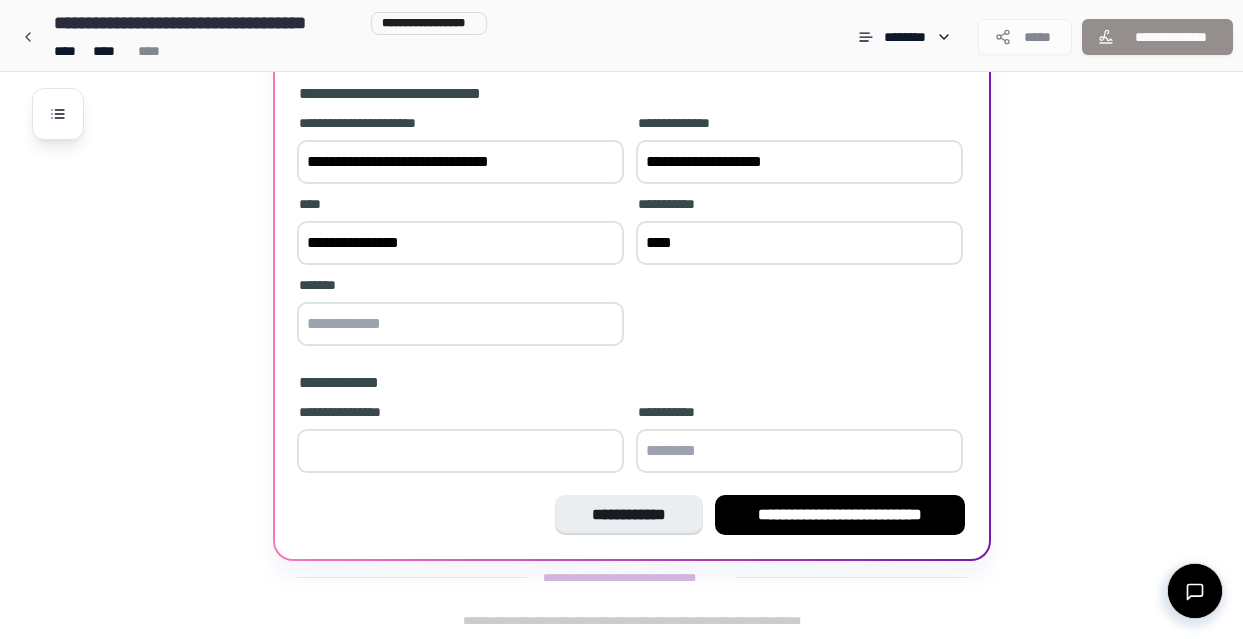 click at bounding box center (460, 324) 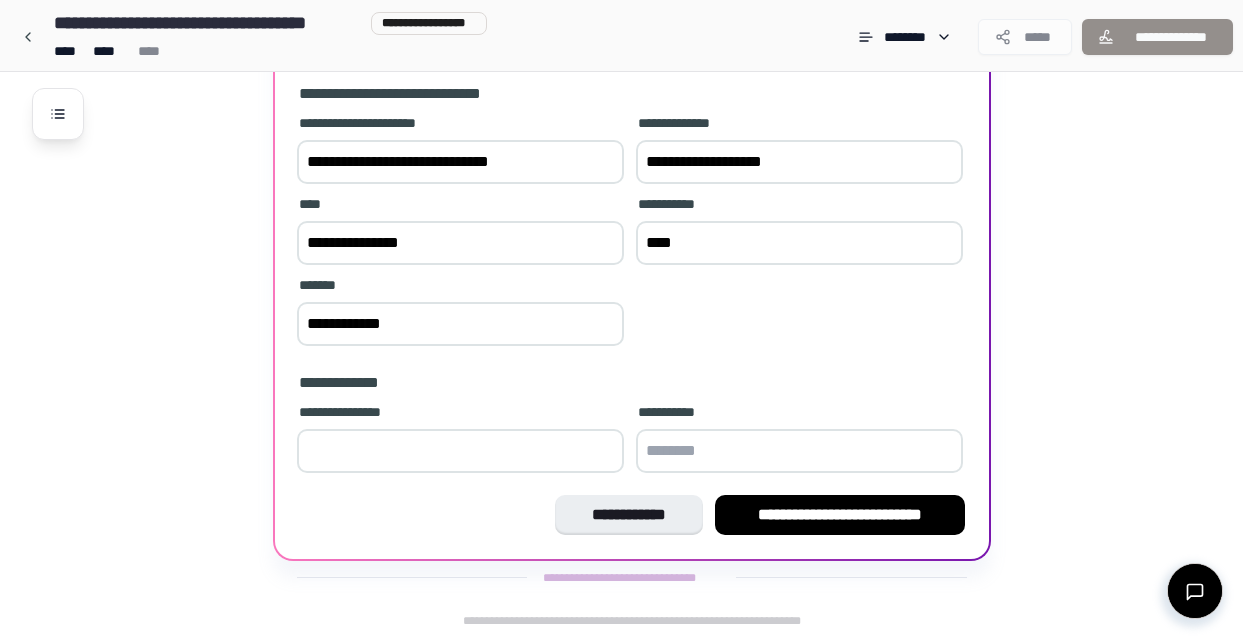 type on "**********" 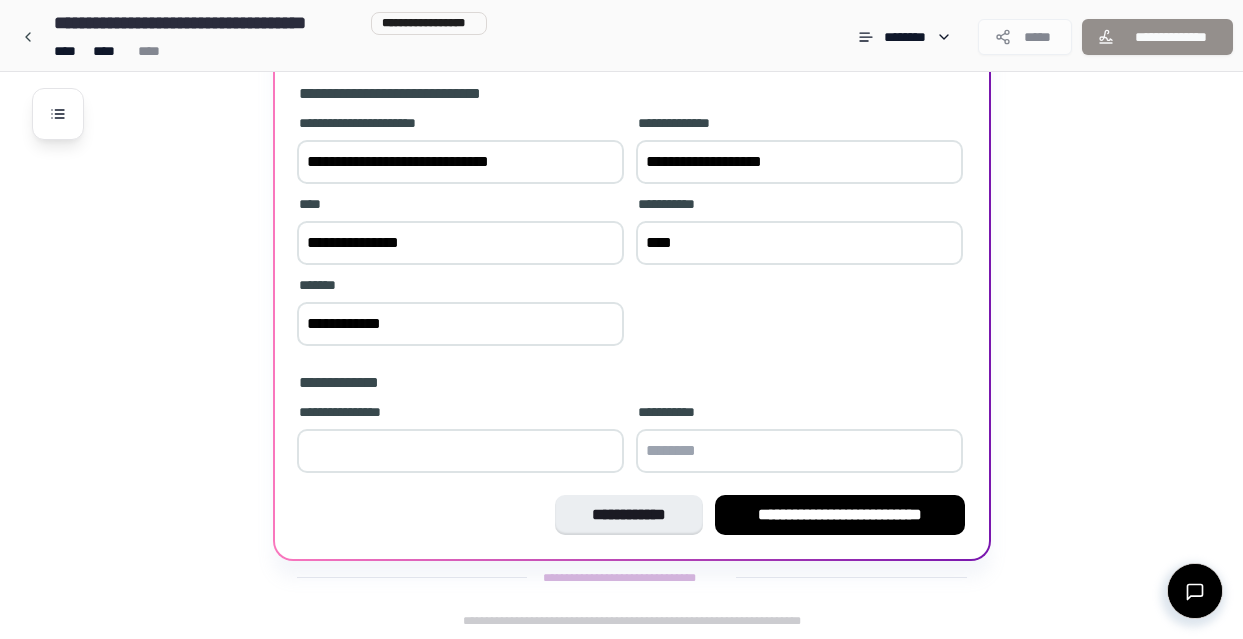 click at bounding box center [460, 451] 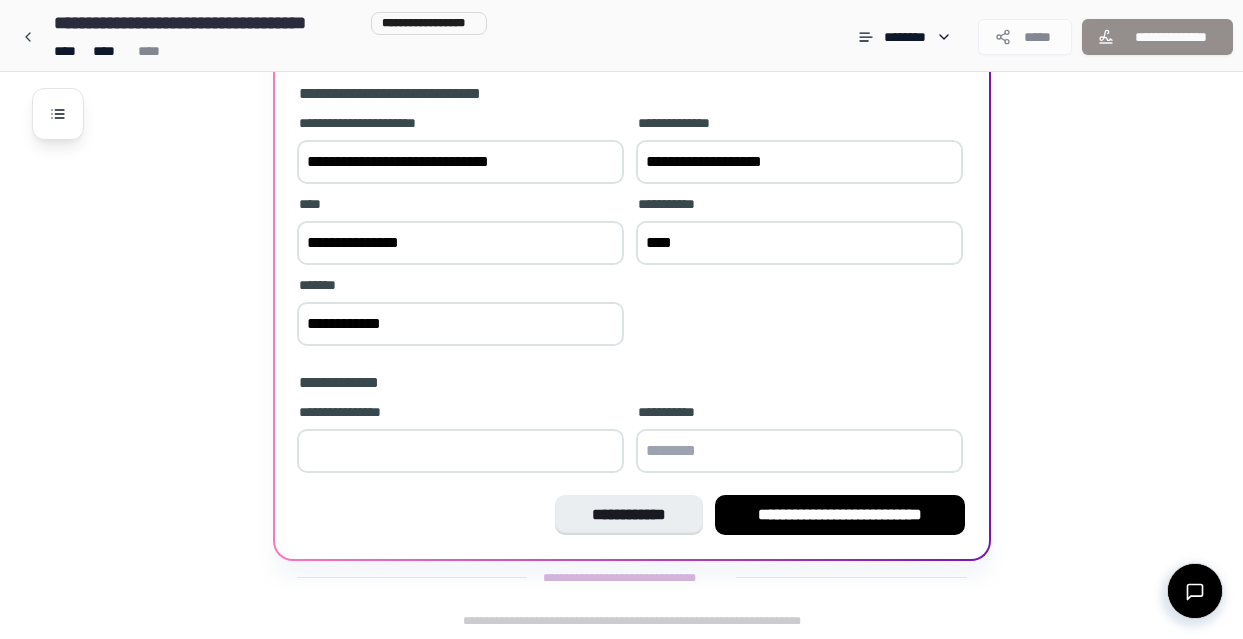 click on "**" at bounding box center (460, 451) 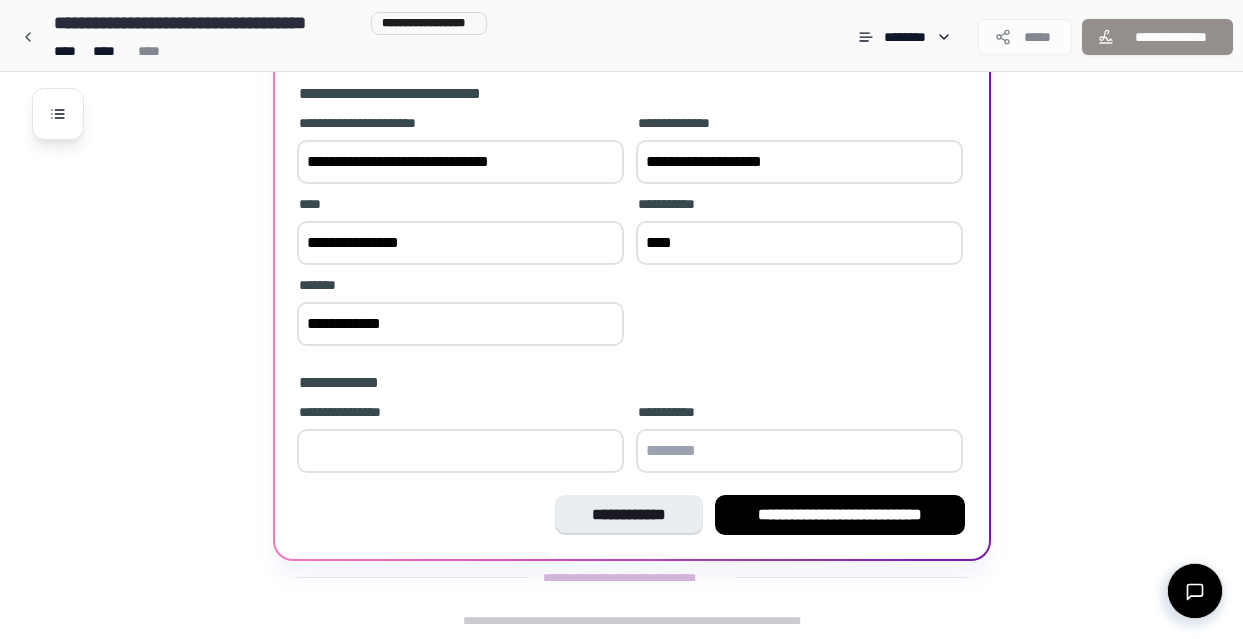 click on "**" at bounding box center (460, 451) 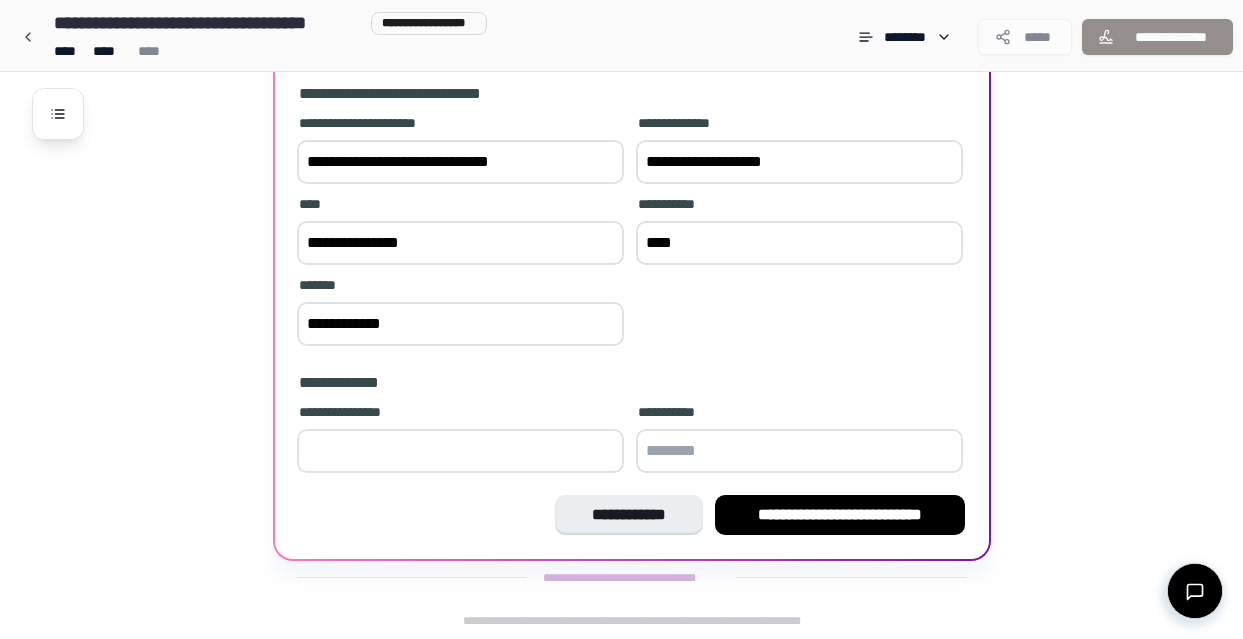 click on "**" at bounding box center (460, 451) 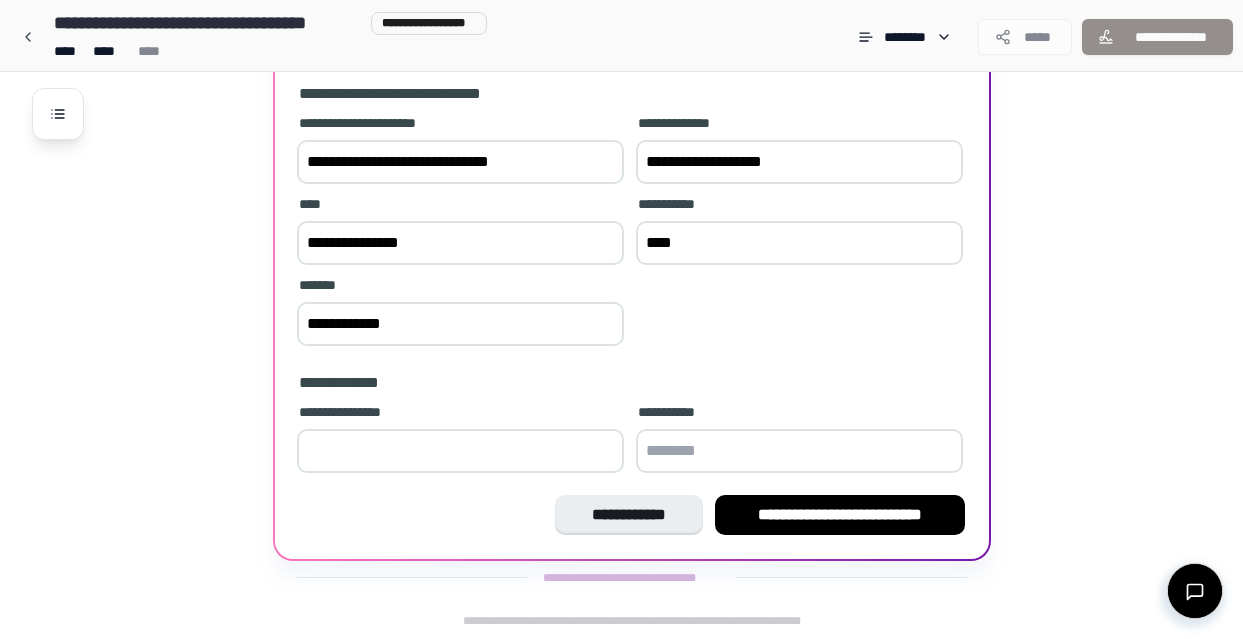 type on "***" 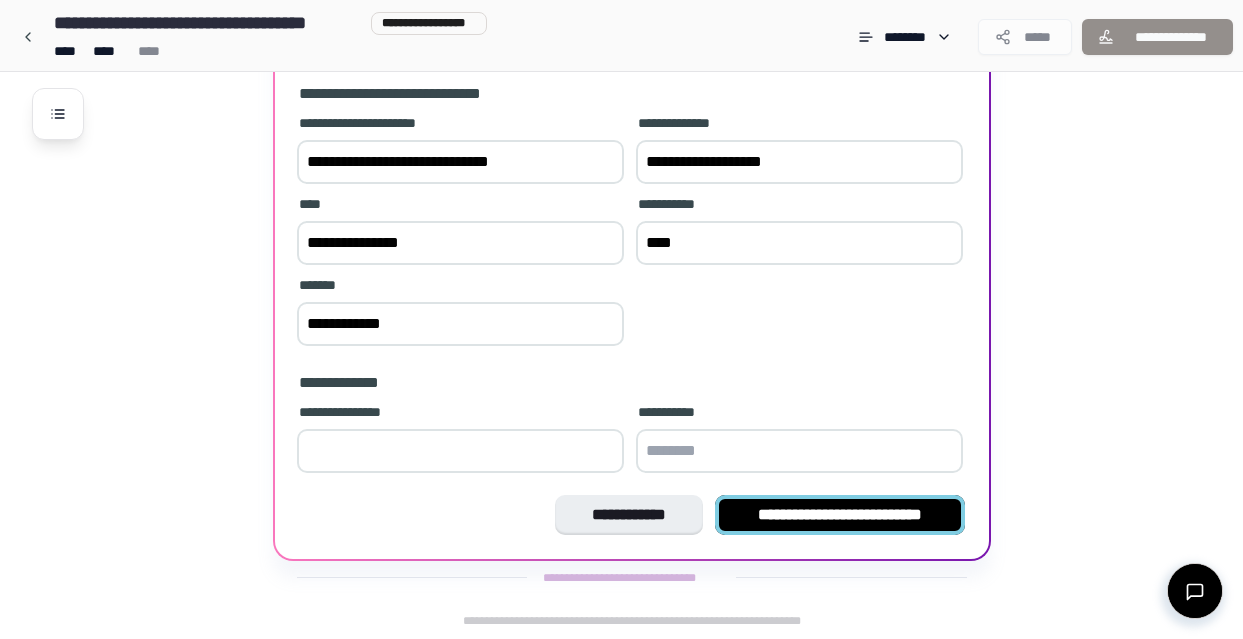 click on "**********" at bounding box center [840, 515] 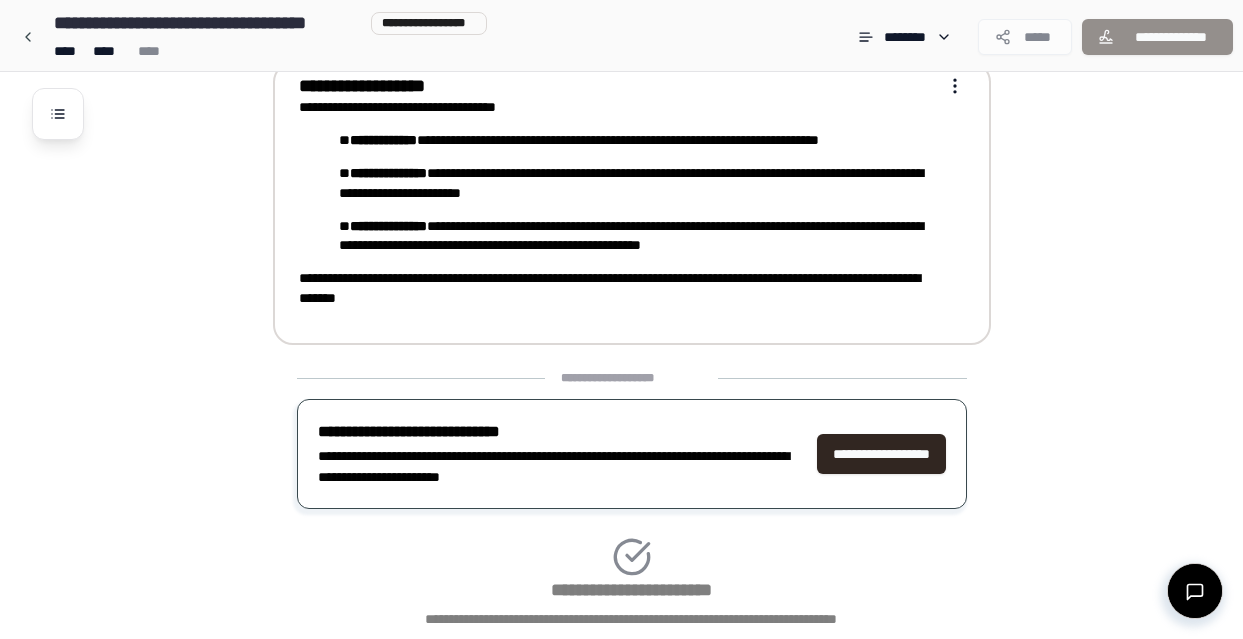 scroll, scrollTop: 562, scrollLeft: 0, axis: vertical 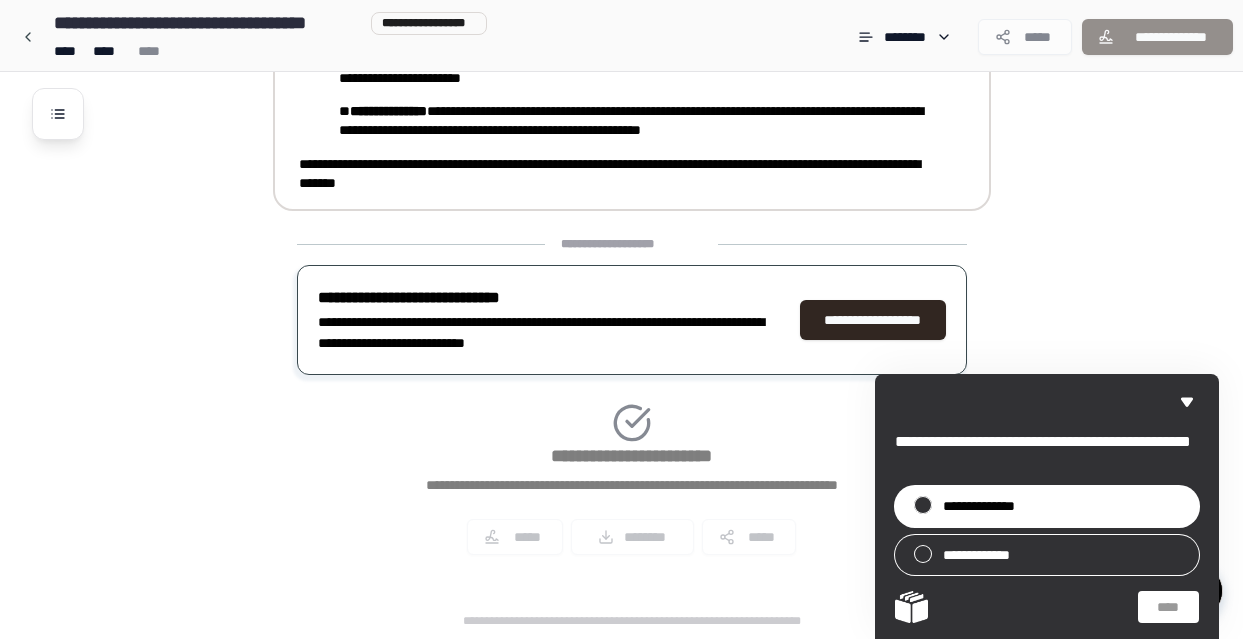 click on "**********" at bounding box center [1047, 506] 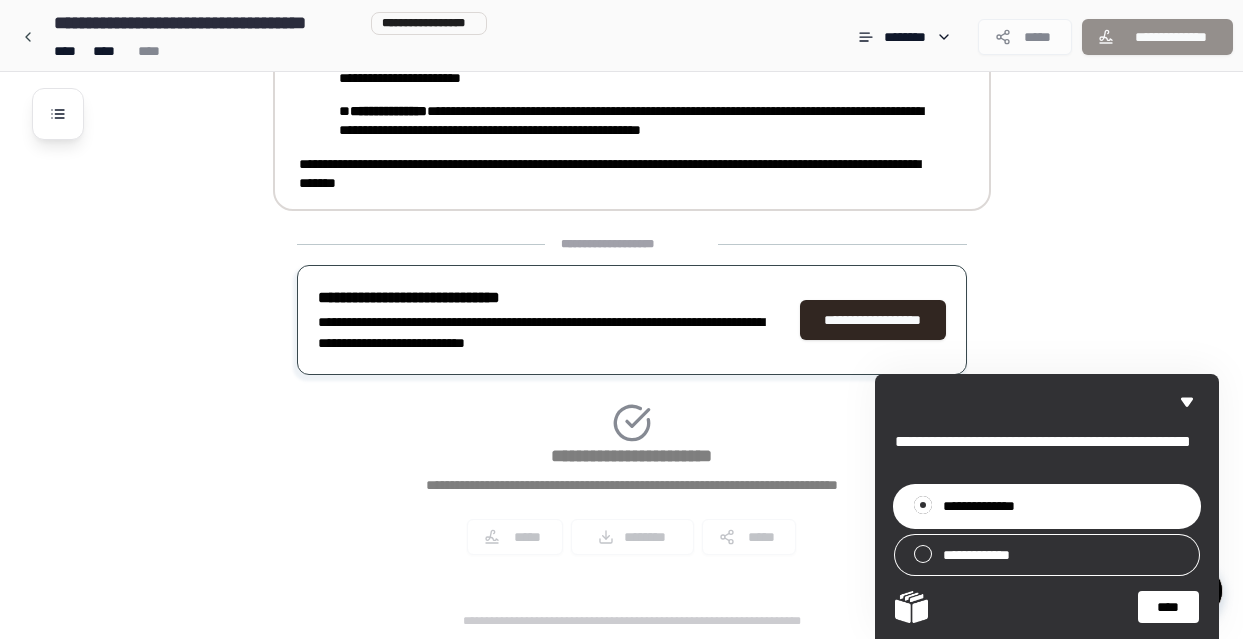 click on "****" at bounding box center [1168, 607] 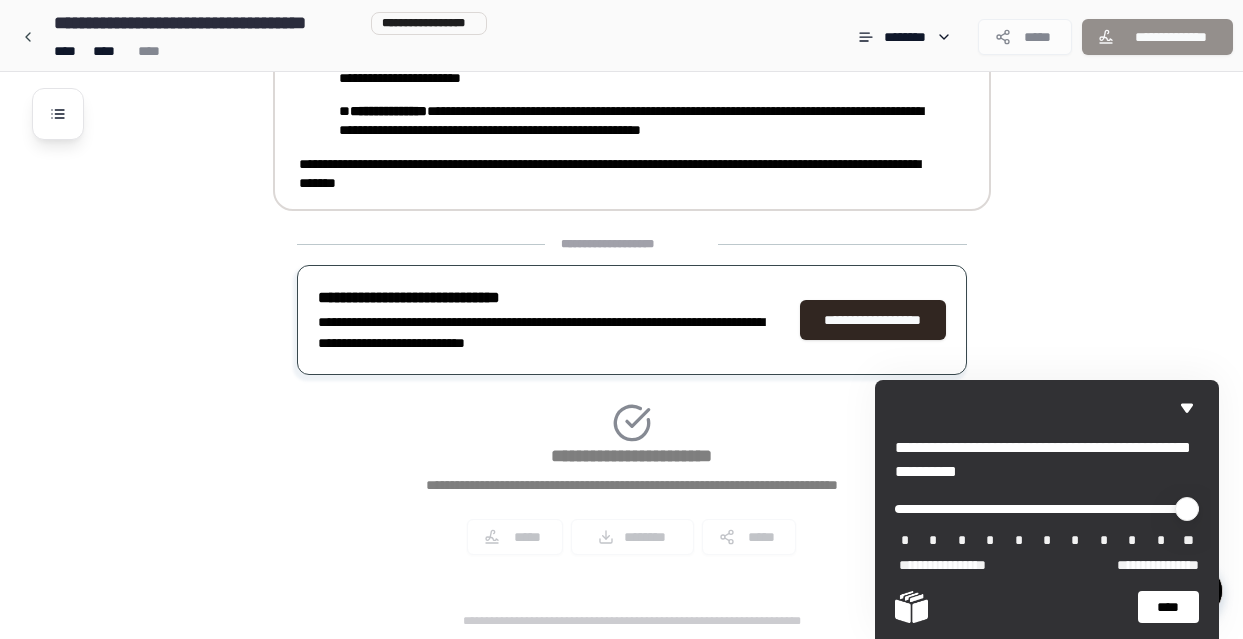 drag, startPoint x: 906, startPoint y: 509, endPoint x: 1171, endPoint y: 591, distance: 277.39682 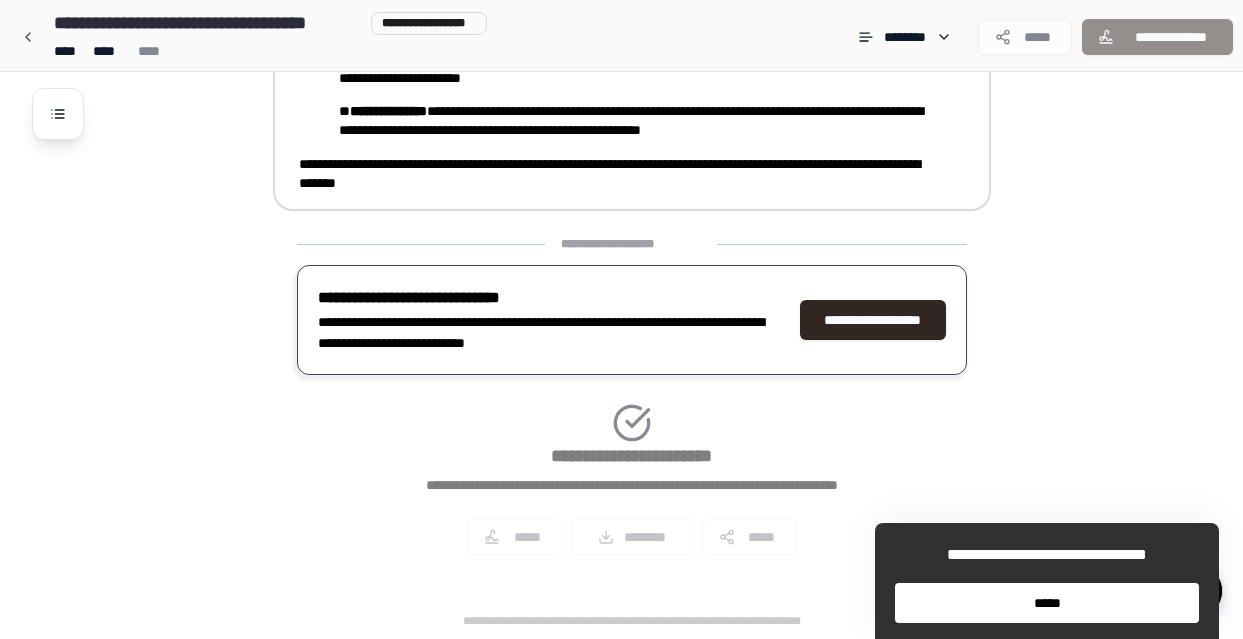 click on "*****" at bounding box center (1047, 603) 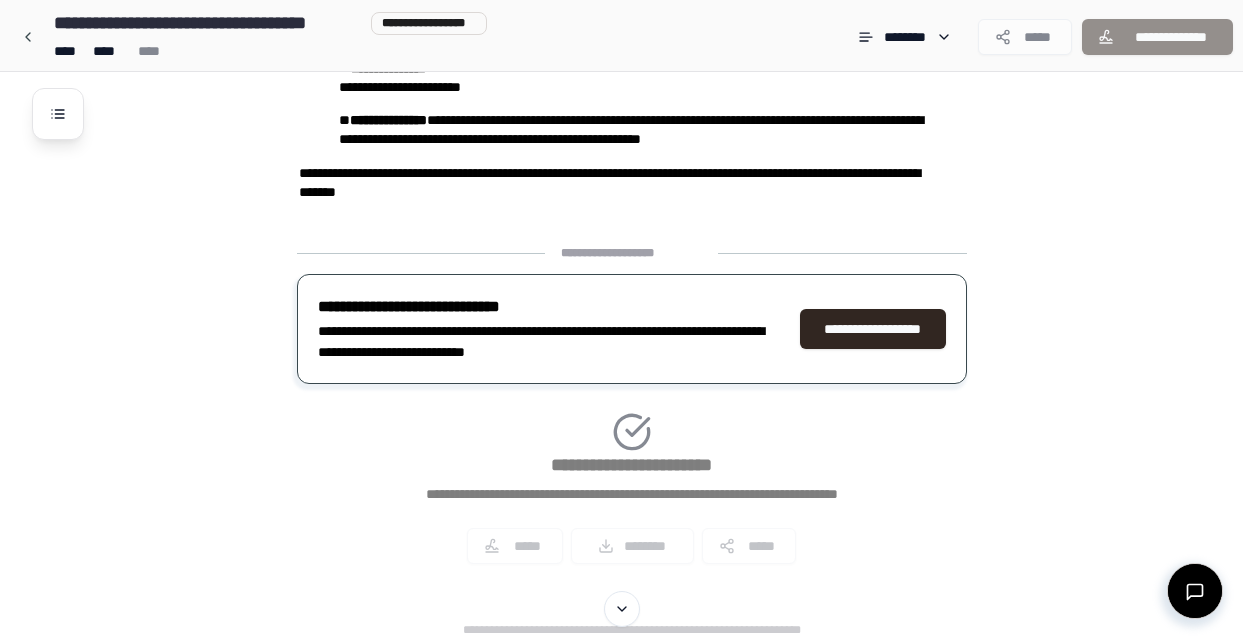 scroll, scrollTop: 562, scrollLeft: 0, axis: vertical 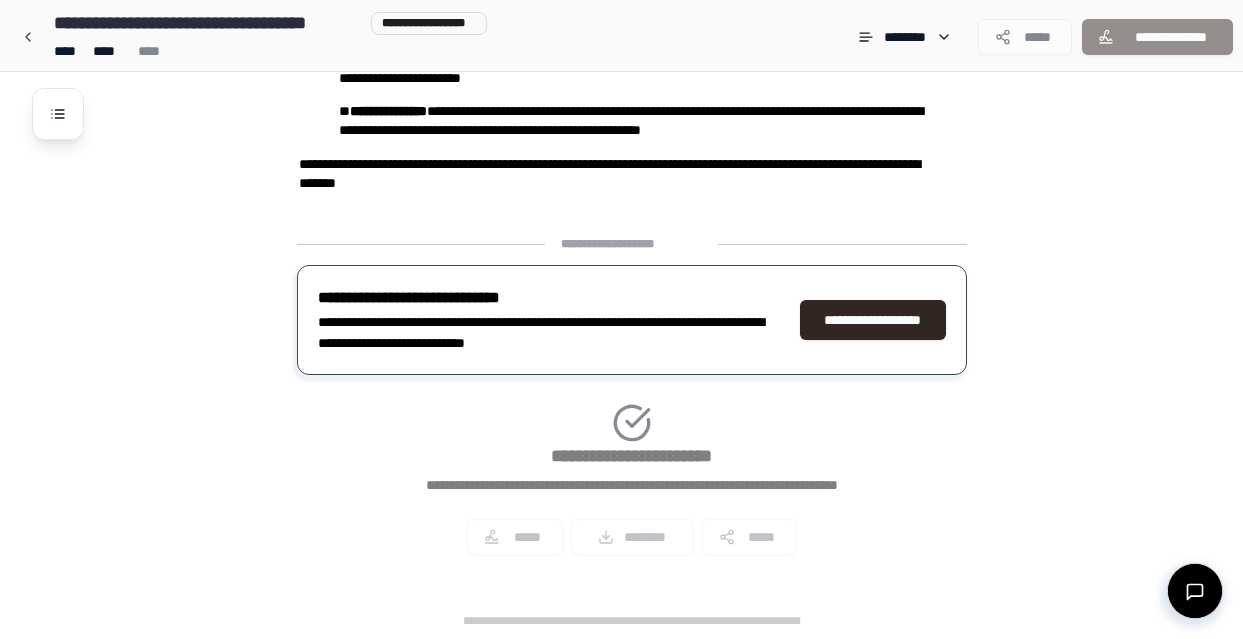 click on "**********" at bounding box center [632, 403] 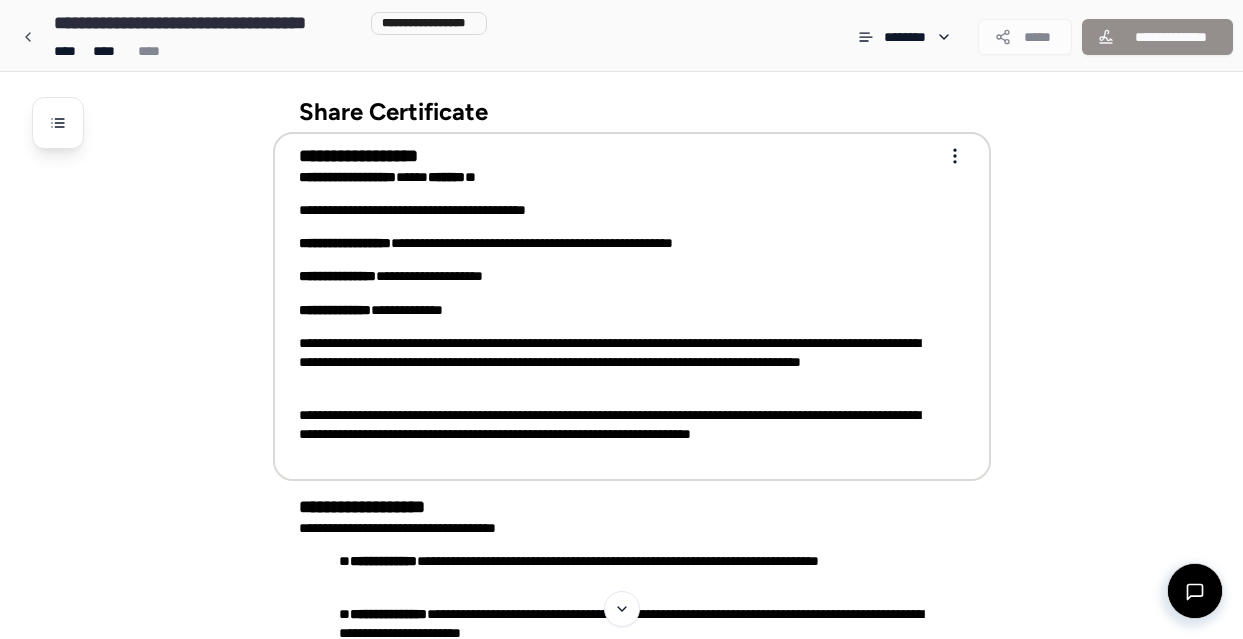 scroll, scrollTop: 0, scrollLeft: 0, axis: both 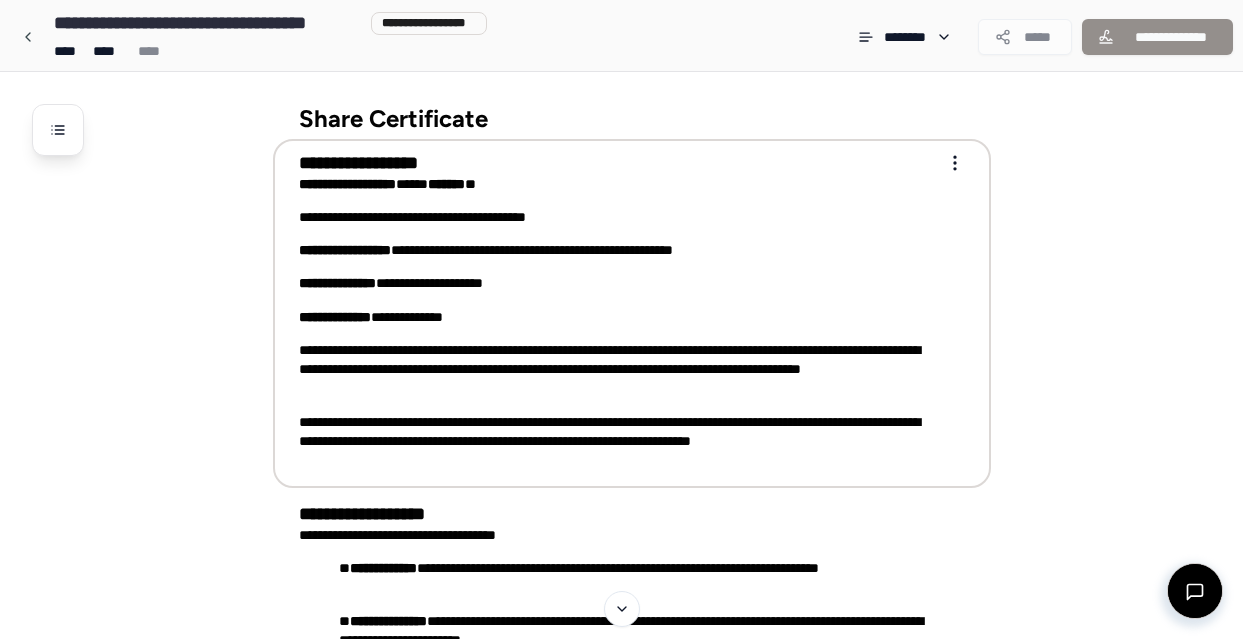 click on "Share Certificate [NAME]
[ADDRESS] [CITY], [STATE] [ZIP]
[COUNTRY]
[POSTAL_CODE] [ADDRESS_LINE_2]
[ADDRESS_LINE_3] [ADDRESS_LINE_4]
[ADDRESS_LINE_5] [ADDRESS_LINE_6]
[ADDRESS_LINE_7] [ADDRESS_LINE_8]
[ADDRESS_LINE_9]
[ADDRESS_LINE_10] [ADDRESS_LINE_11]
[ADDRESS_LINE_12] [ADDRESS_LINE_13]" at bounding box center (621, 600) 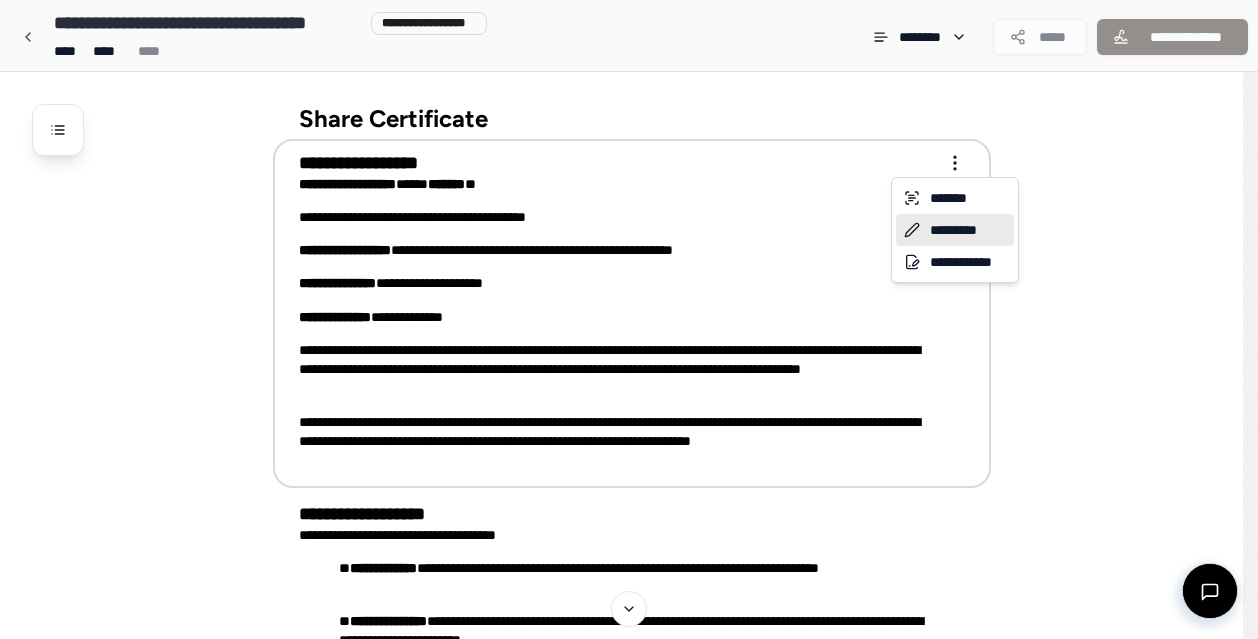 click on "*********" at bounding box center [955, 230] 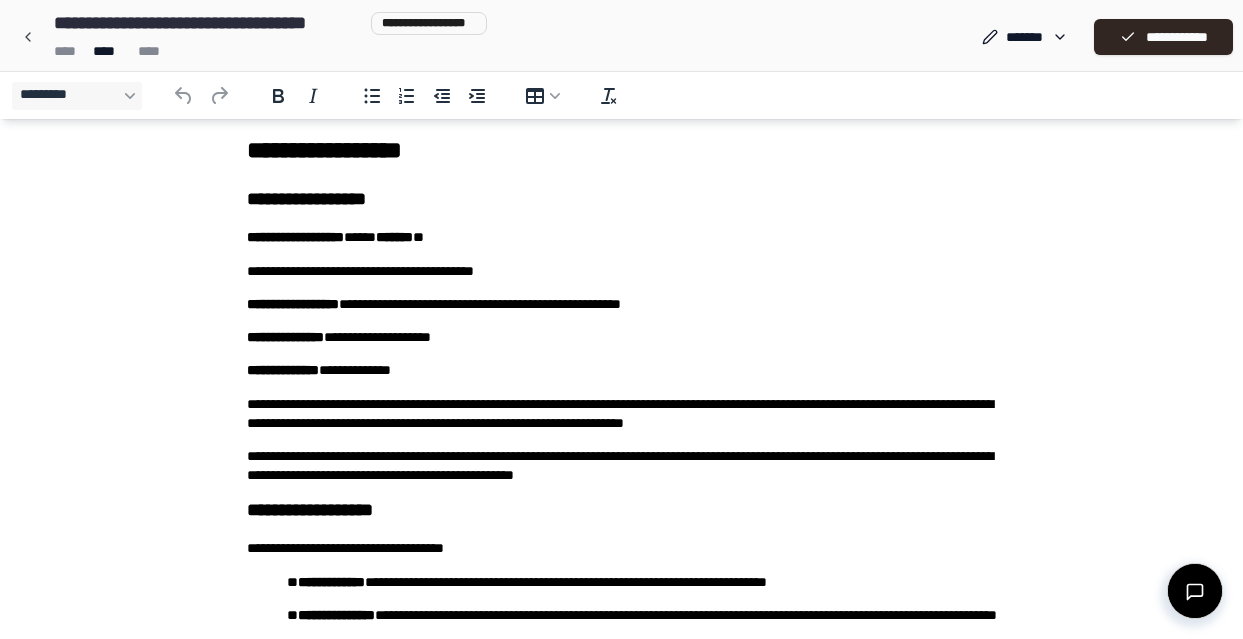 scroll, scrollTop: 13, scrollLeft: 0, axis: vertical 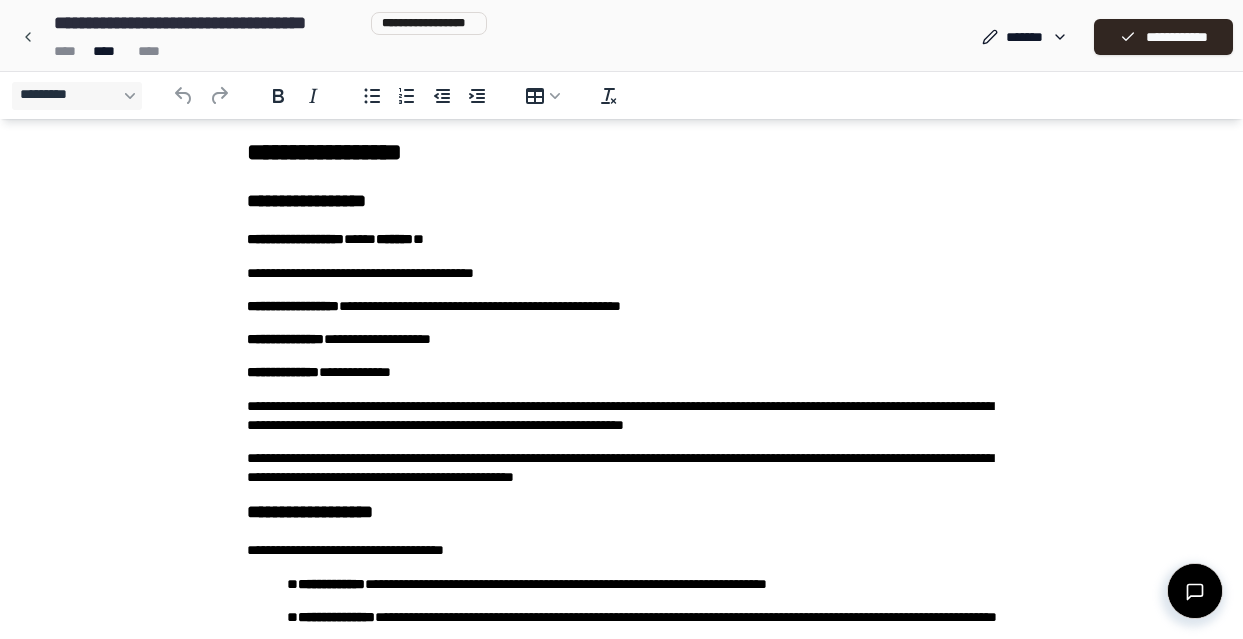 drag, startPoint x: 438, startPoint y: 353, endPoint x: 445, endPoint y: 343, distance: 12.206555 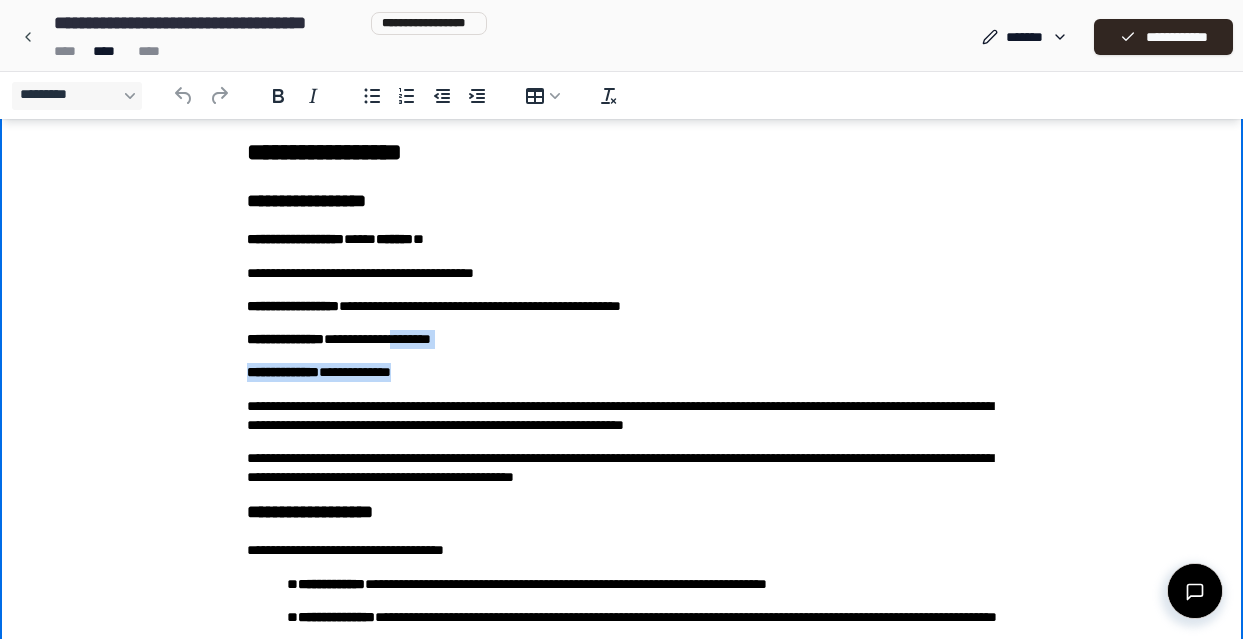 click on "[FIRST] [LAST]" at bounding box center [622, 339] 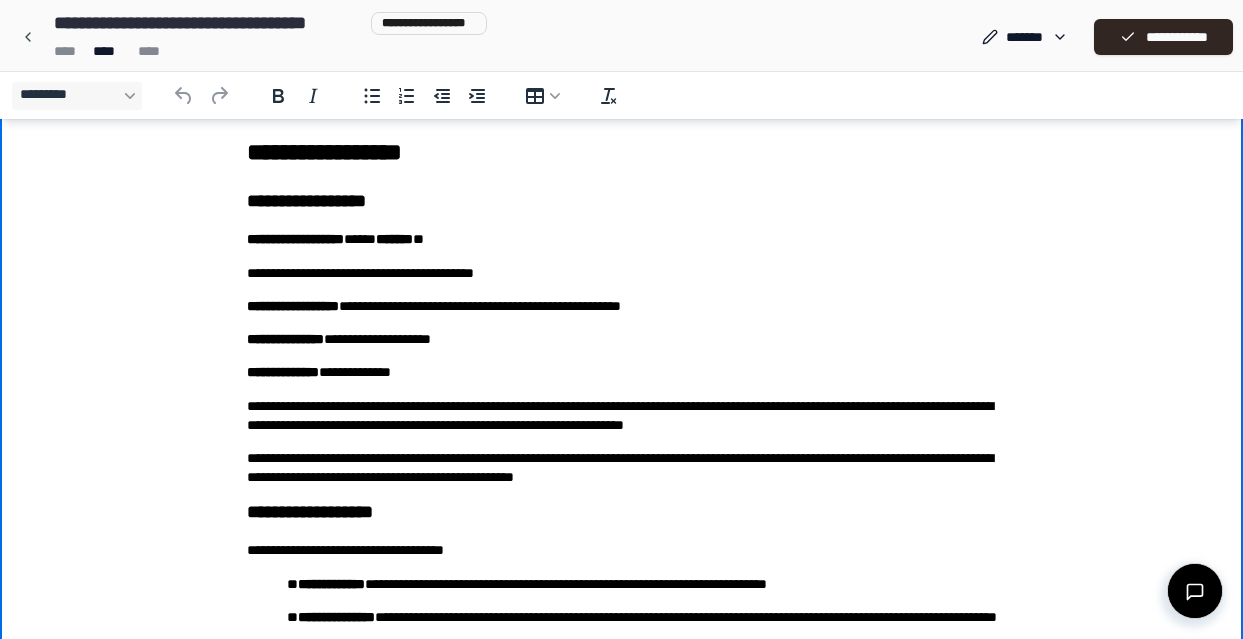 click on "[FIRST] [LAST]" at bounding box center (622, 339) 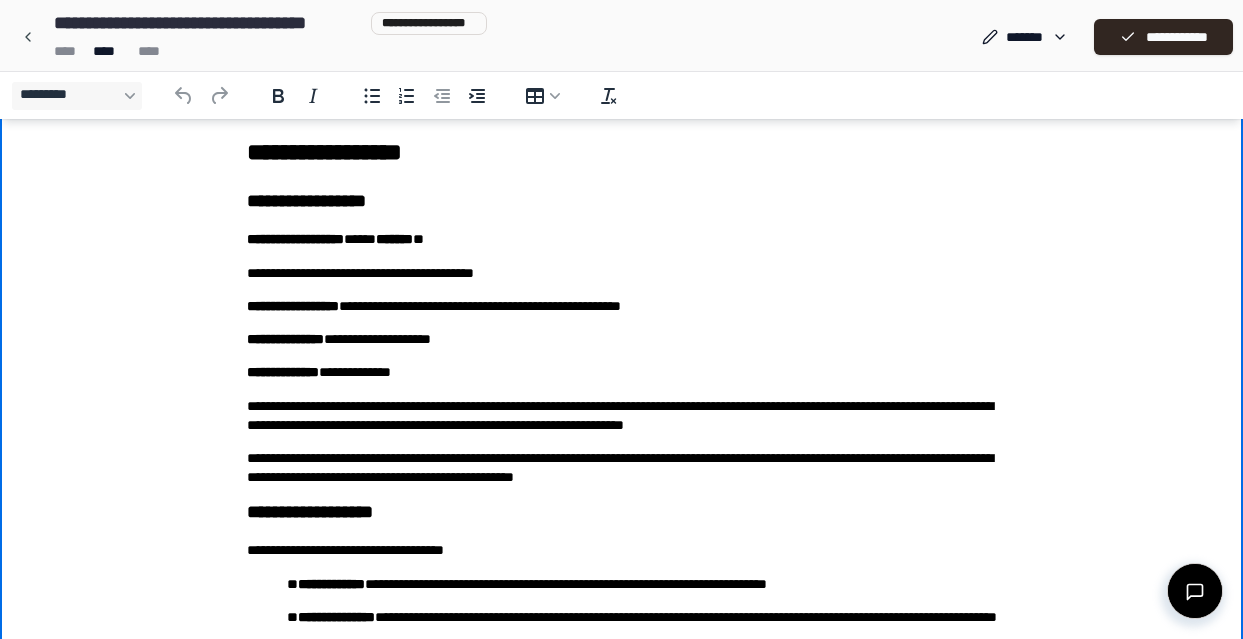 click on "[FIRST] [LAST]" at bounding box center (622, 339) 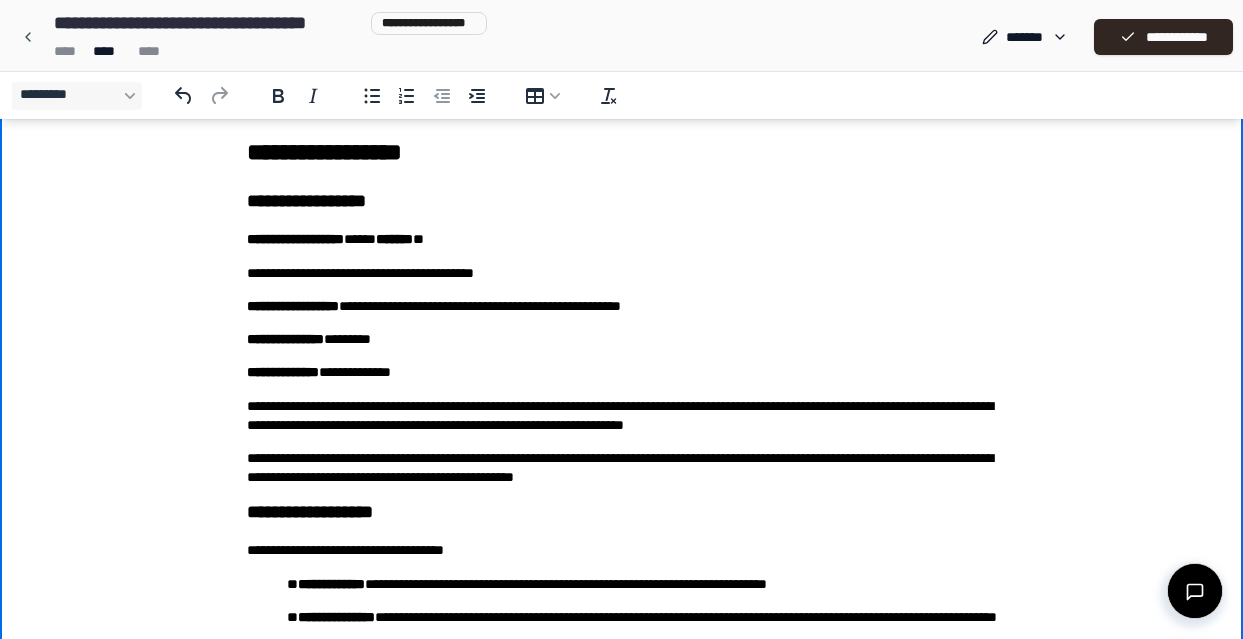 click on "[FIRST] [LAST]" at bounding box center [622, 339] 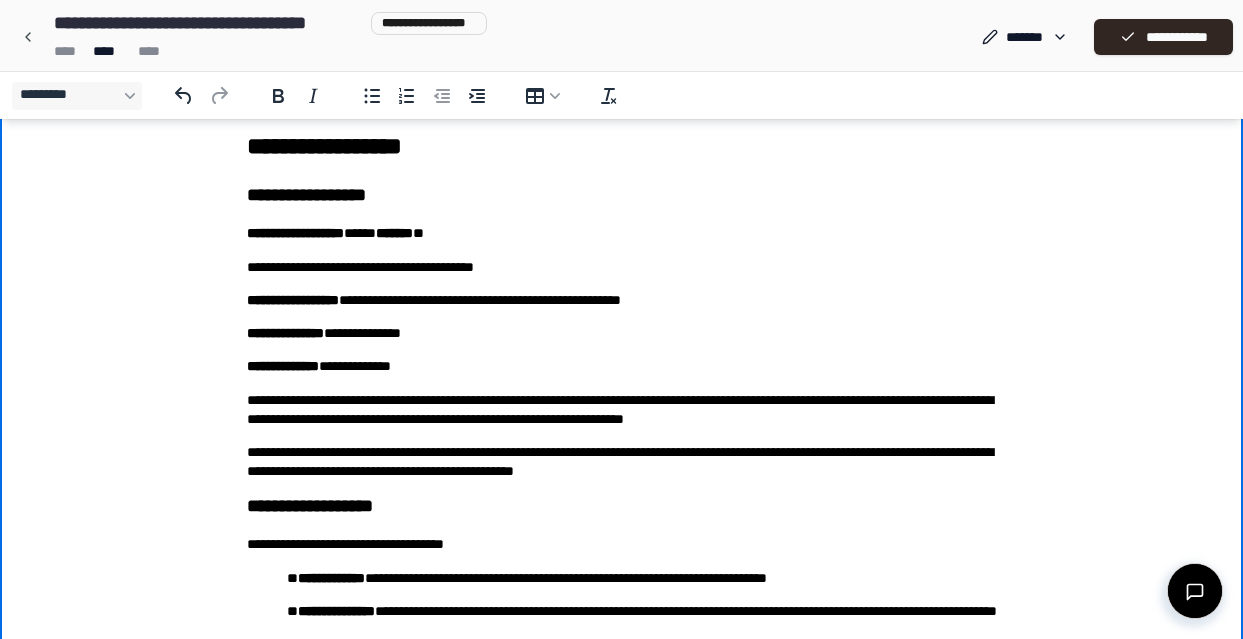 scroll, scrollTop: 13, scrollLeft: 0, axis: vertical 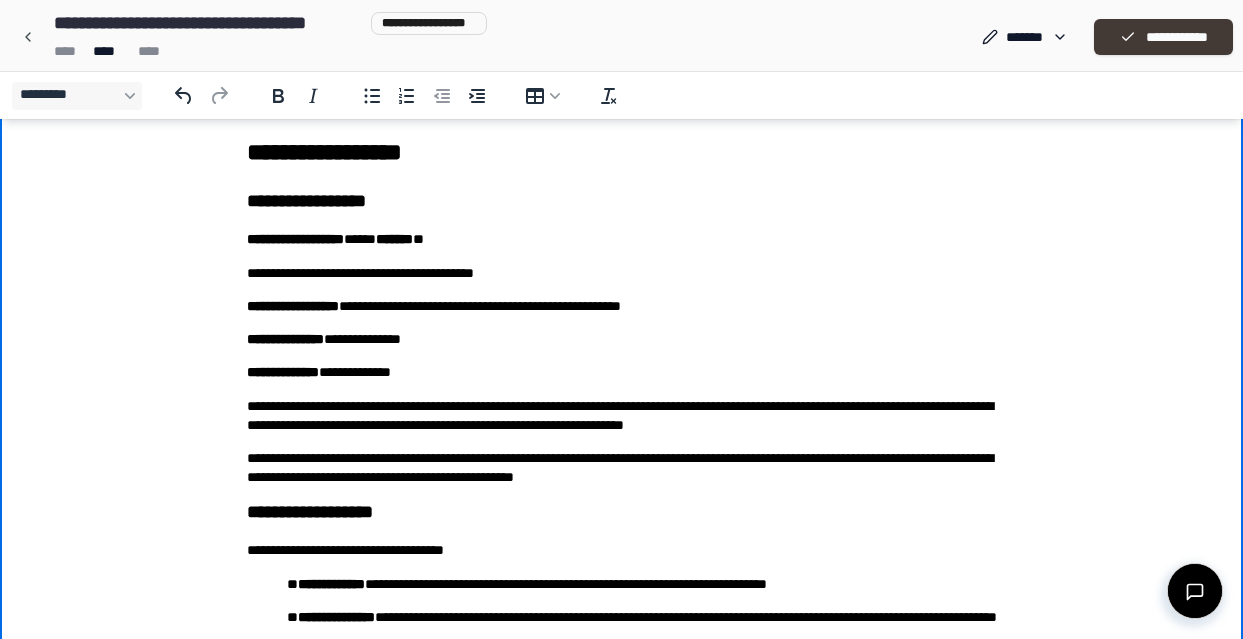 click on "**********" at bounding box center [1163, 37] 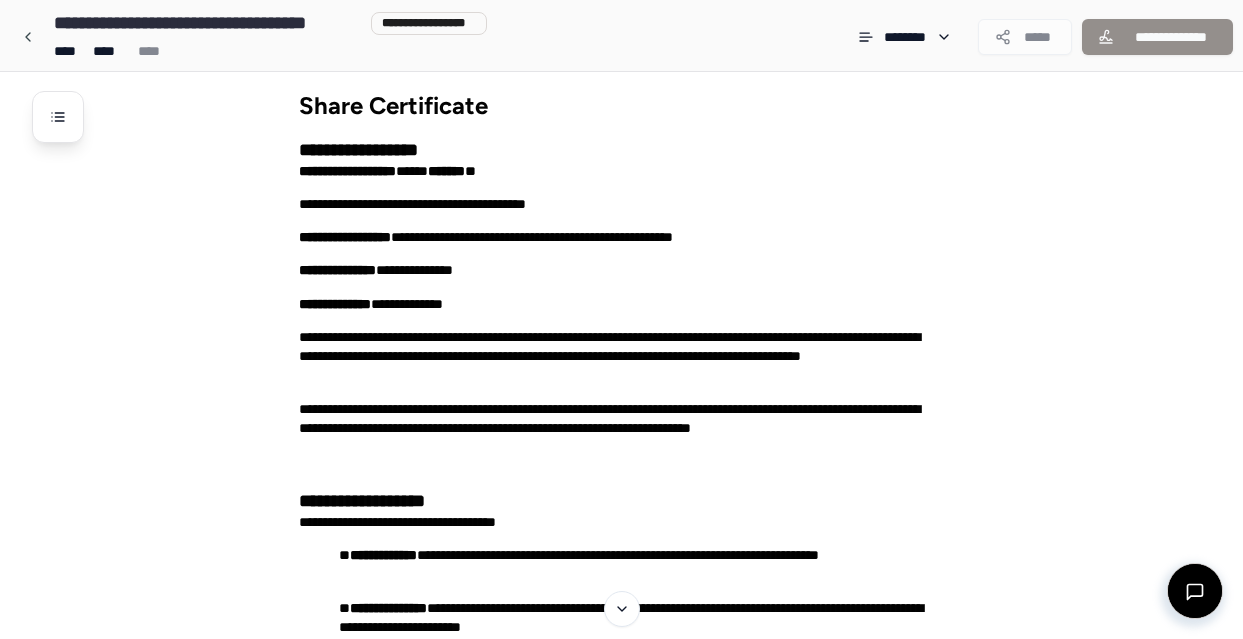 click on "*****" at bounding box center (1025, 37) 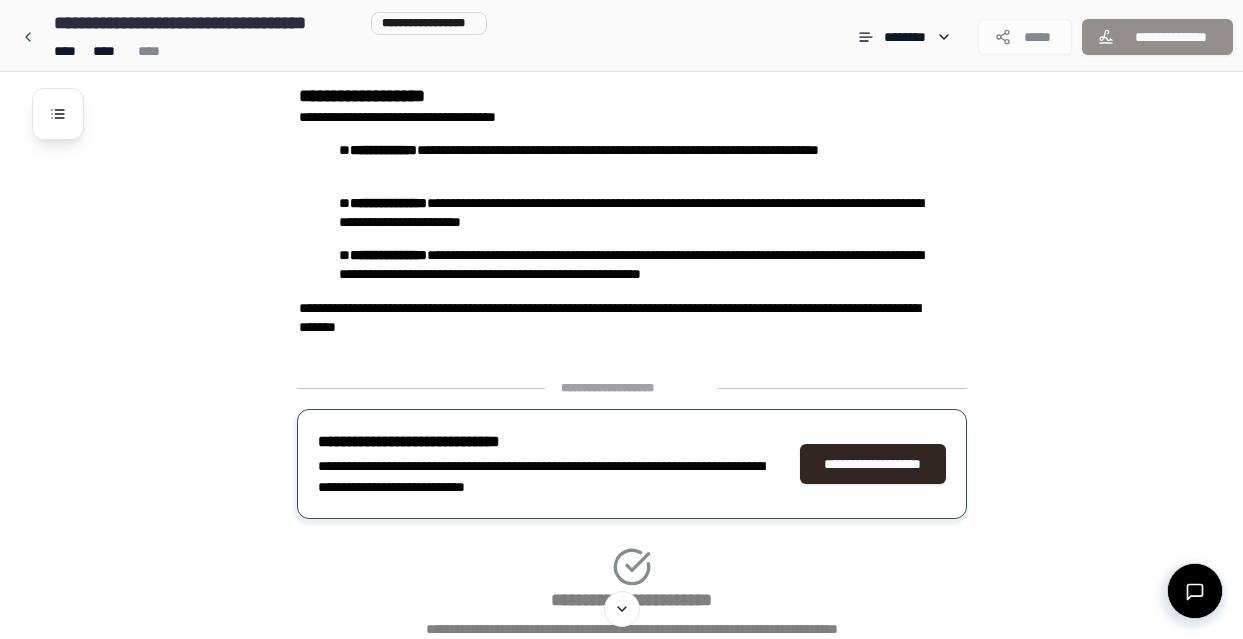 scroll, scrollTop: 562, scrollLeft: 0, axis: vertical 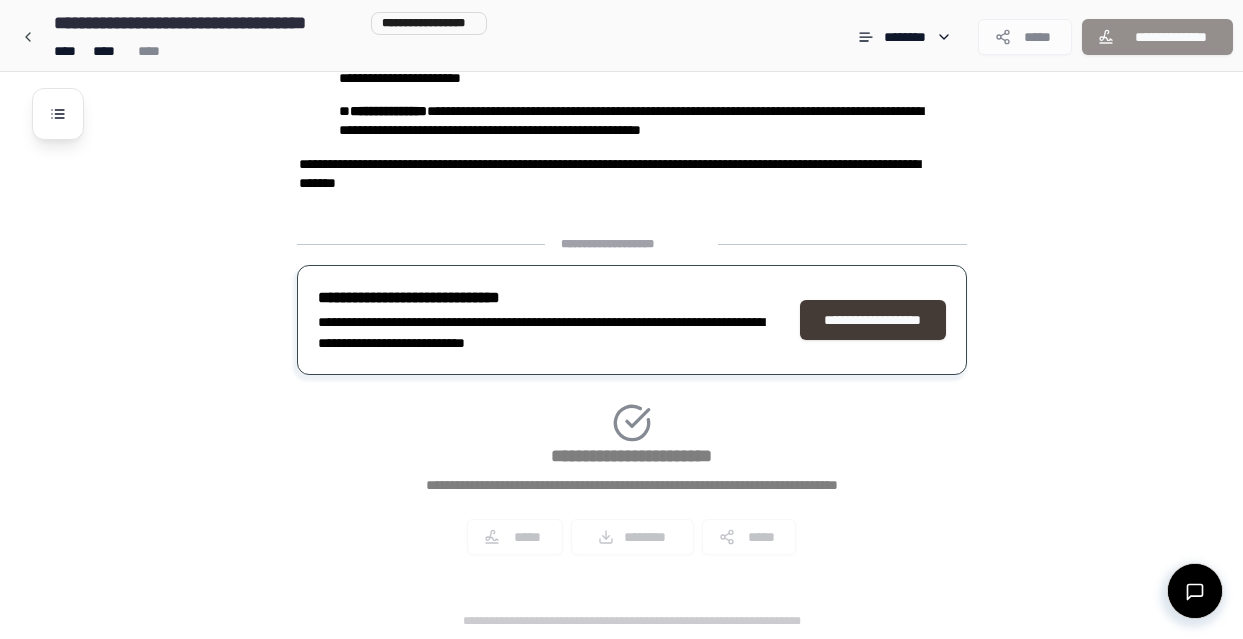 click on "**********" at bounding box center [873, 320] 